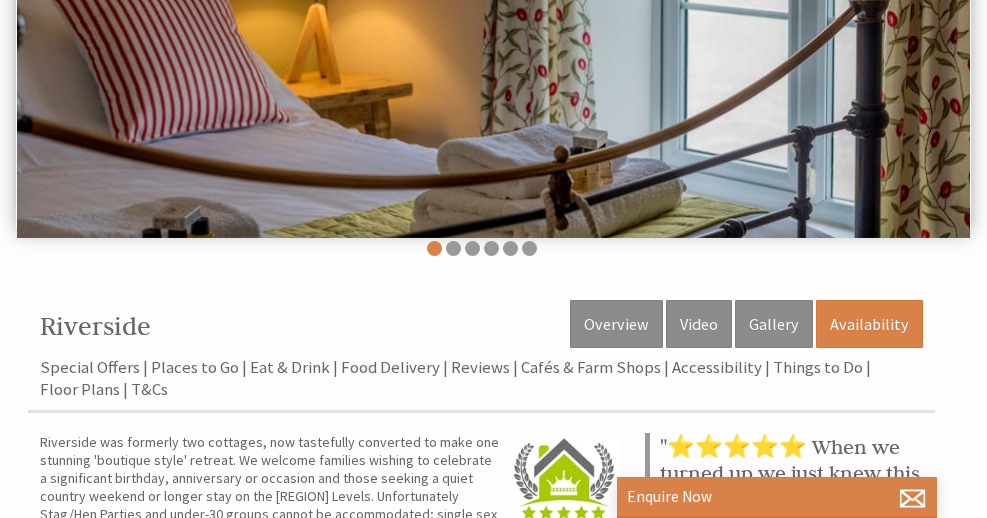 scroll, scrollTop: 341, scrollLeft: 0, axis: vertical 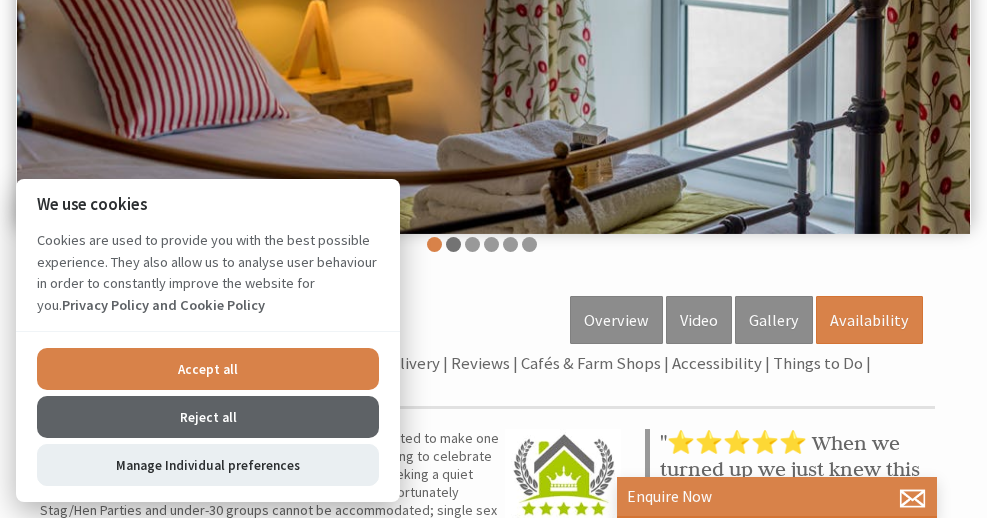 click at bounding box center (453, 244) 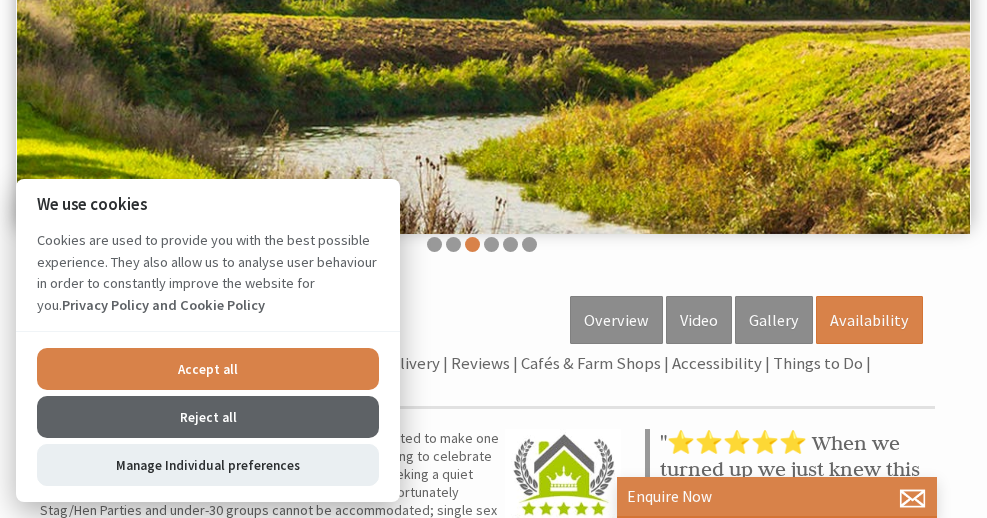 drag, startPoint x: 317, startPoint y: 360, endPoint x: 422, endPoint y: 322, distance: 111.66467 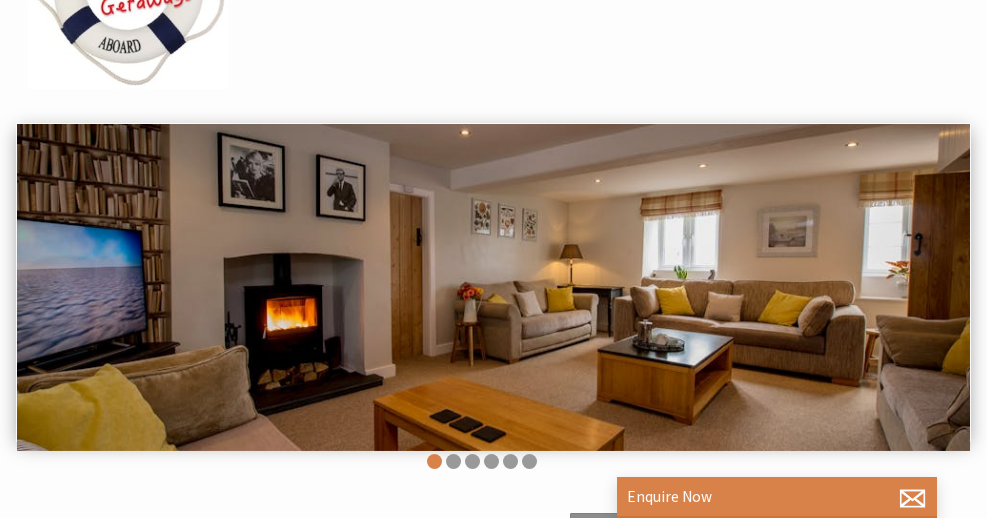 scroll, scrollTop: 191, scrollLeft: 0, axis: vertical 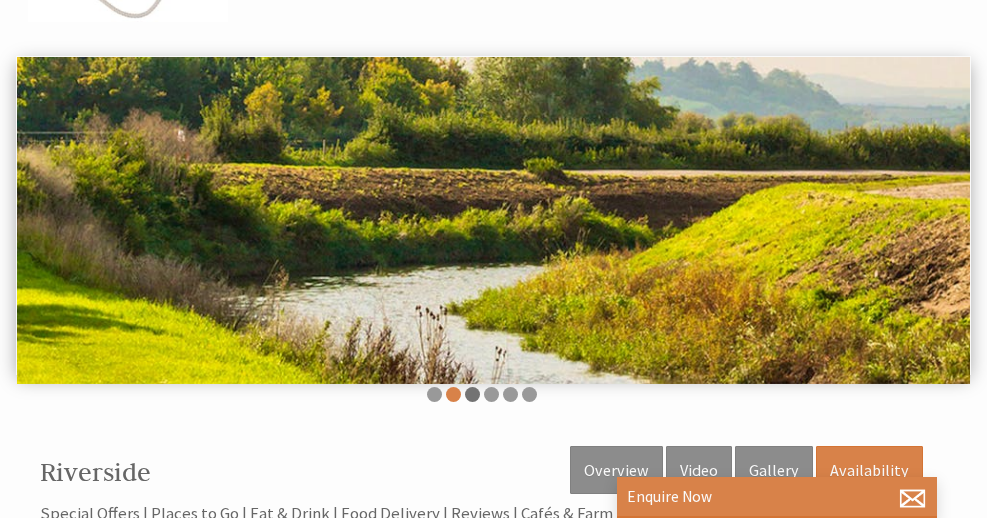 click at bounding box center [472, 394] 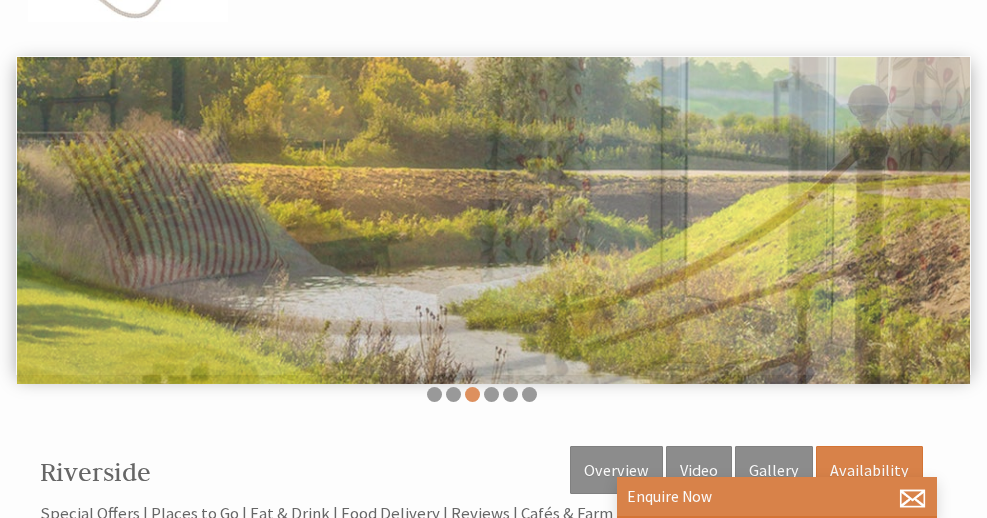 scroll, scrollTop: 193, scrollLeft: 0, axis: vertical 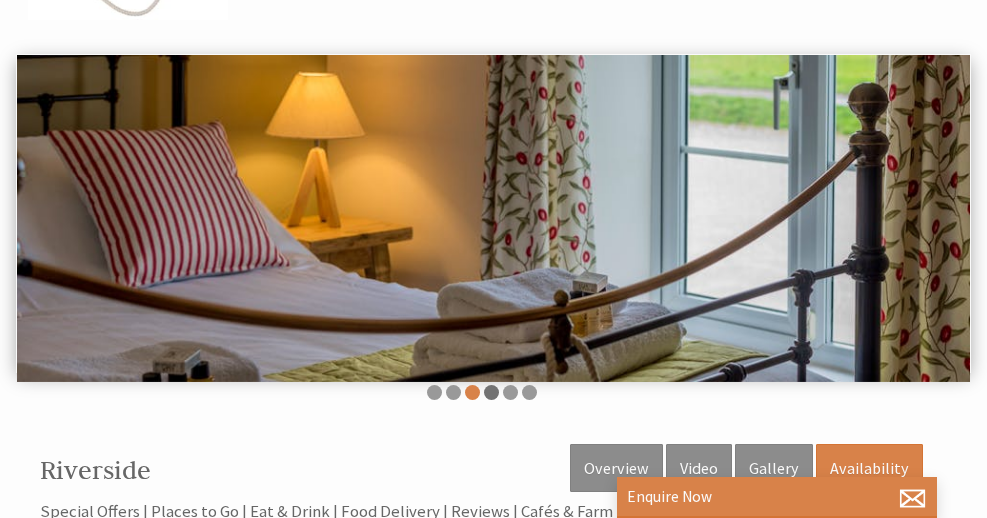 click at bounding box center (491, 392) 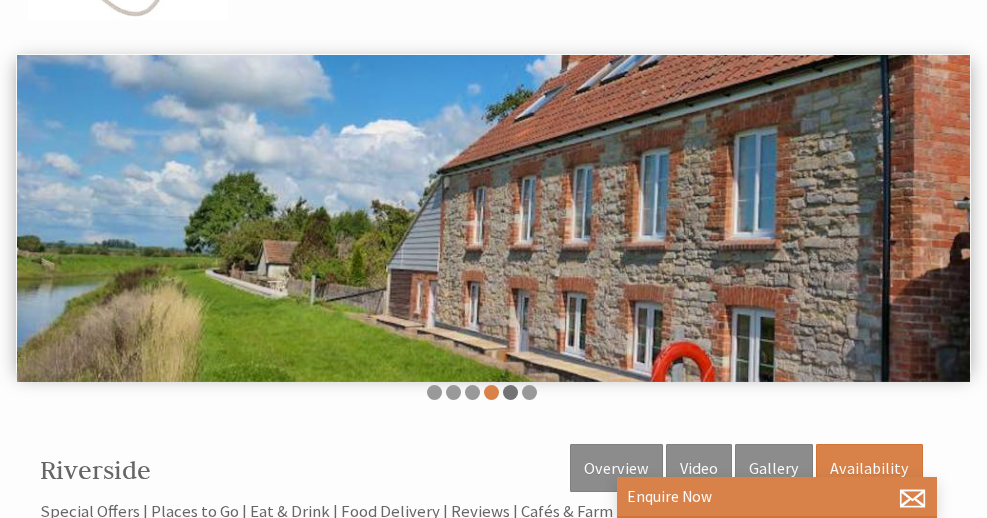 click at bounding box center (510, 392) 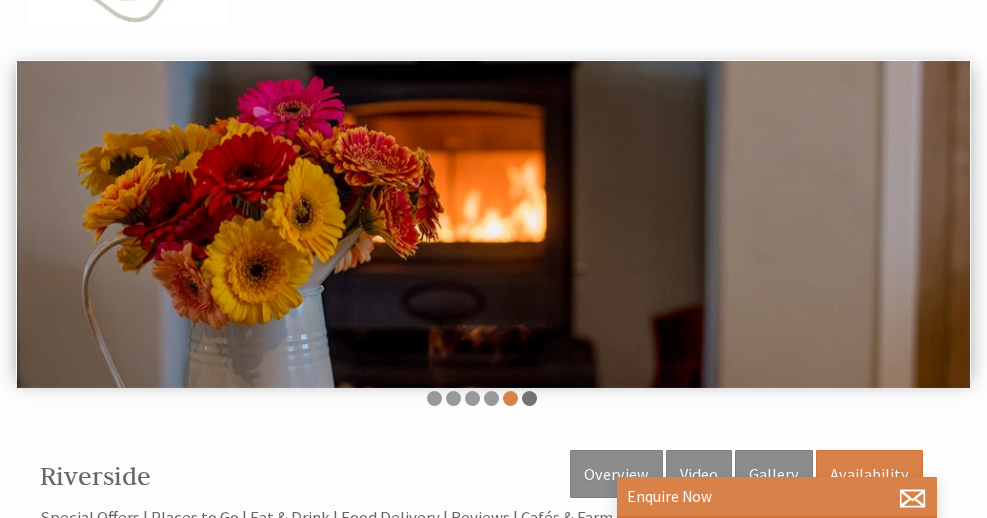 scroll, scrollTop: 187, scrollLeft: 0, axis: vertical 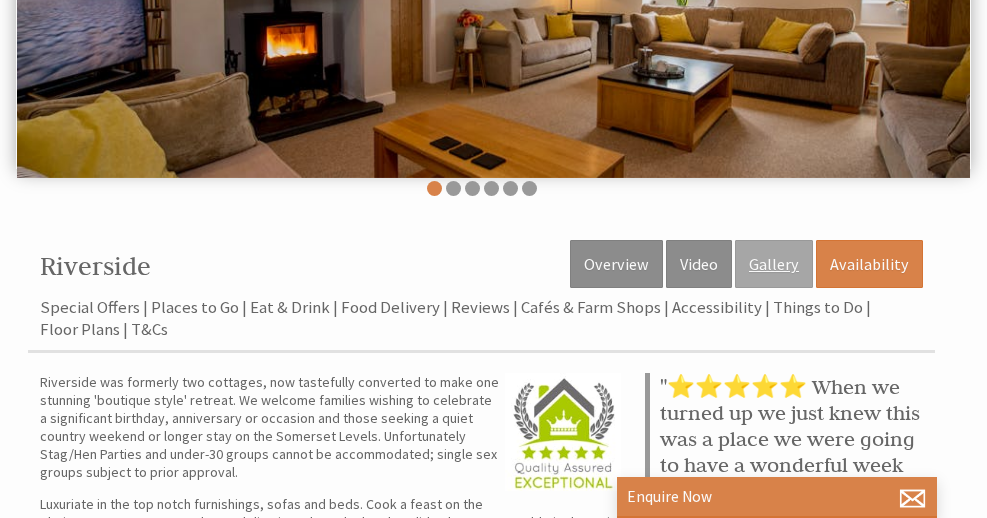 click on "Gallery" at bounding box center [774, 264] 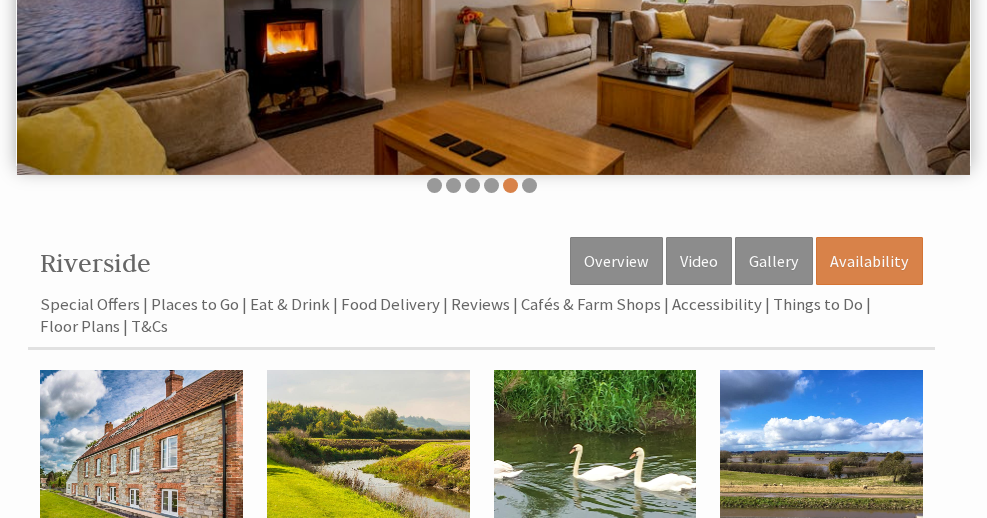 scroll, scrollTop: 396, scrollLeft: 0, axis: vertical 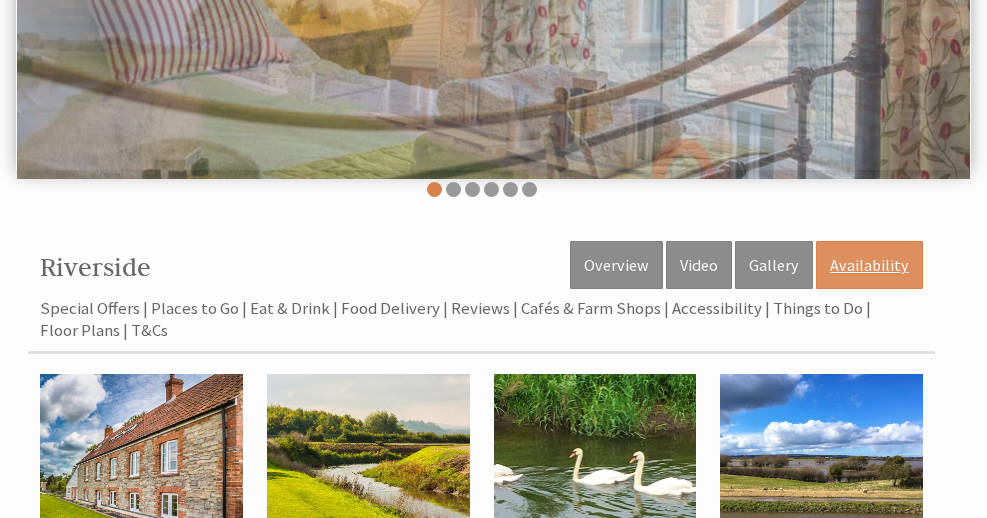 click on "Availability" at bounding box center [869, 265] 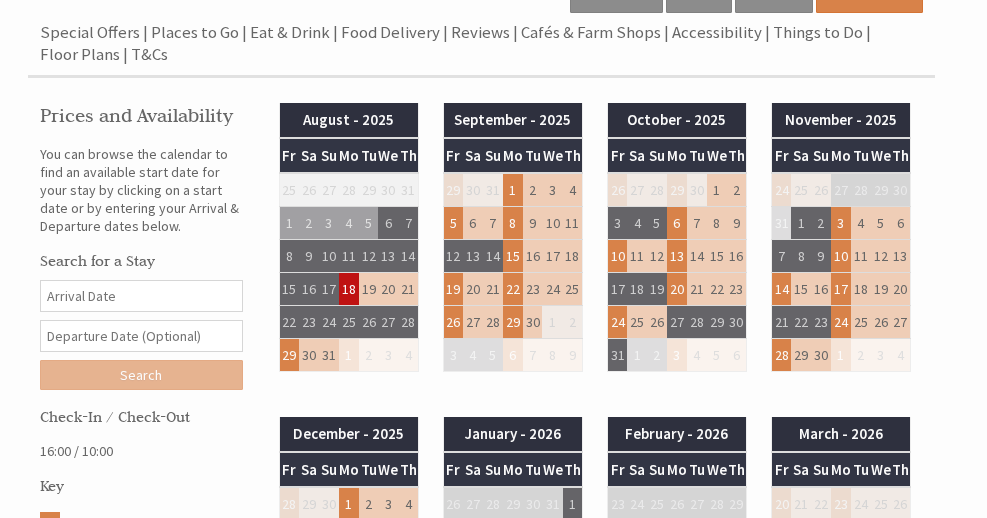 scroll, scrollTop: 659, scrollLeft: 0, axis: vertical 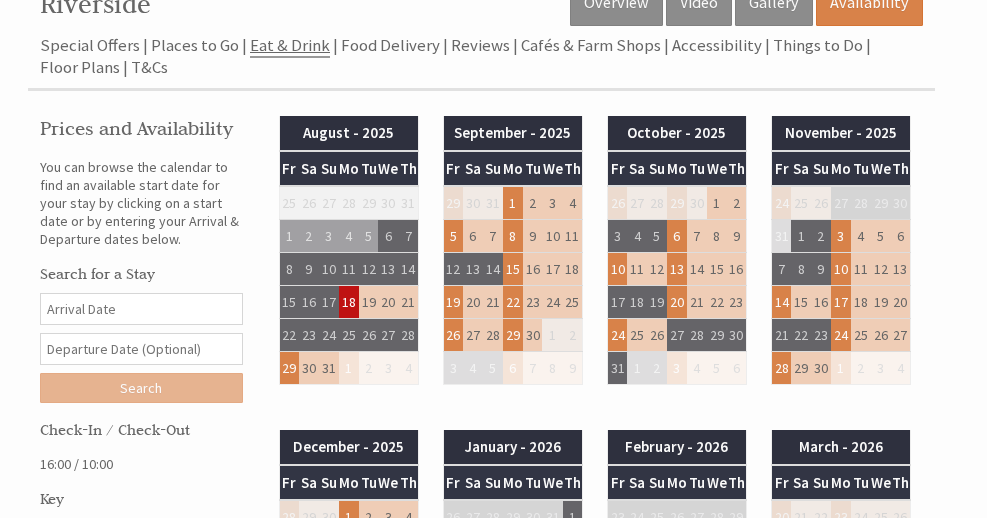 click on "Eat & Drink" at bounding box center (290, 46) 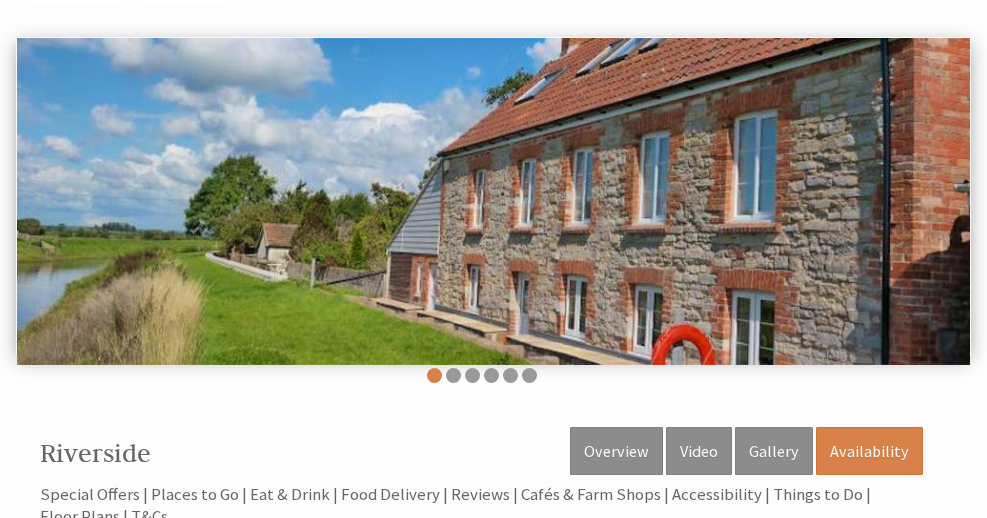 scroll, scrollTop: 211, scrollLeft: 0, axis: vertical 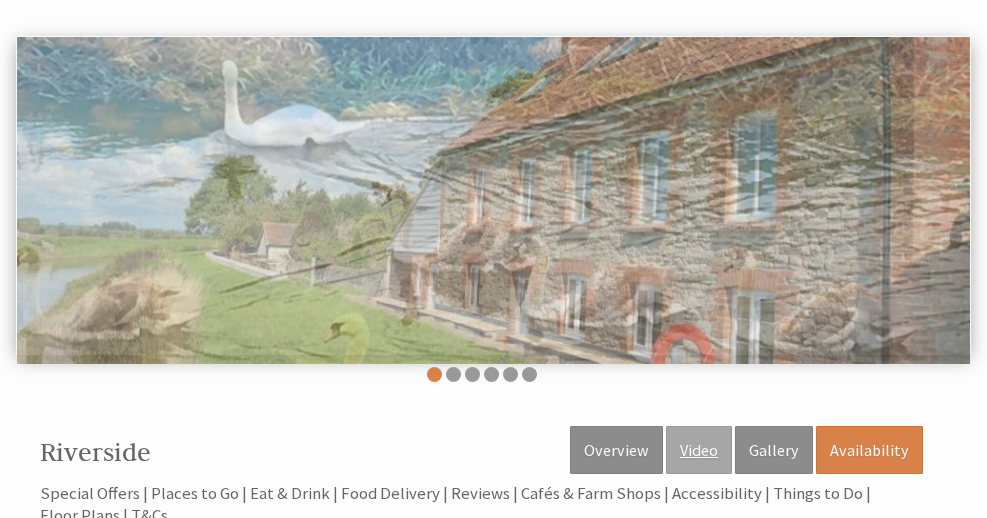 click on "Video" at bounding box center [699, 450] 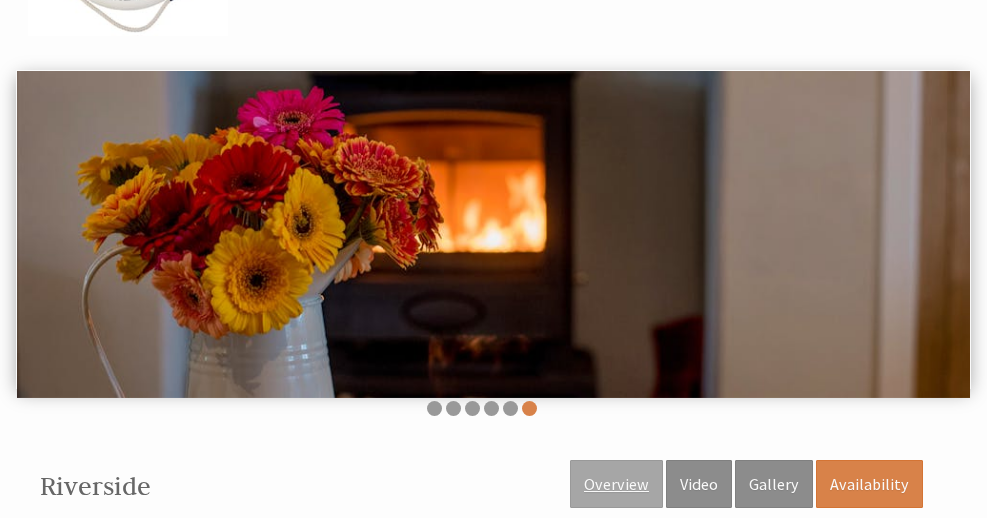 scroll, scrollTop: 175, scrollLeft: 0, axis: vertical 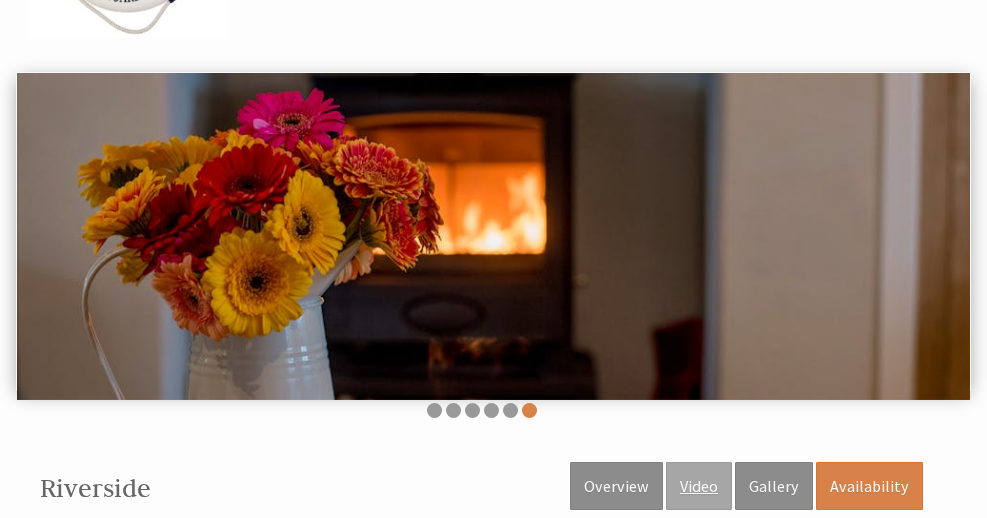 click on "Video" at bounding box center [699, 486] 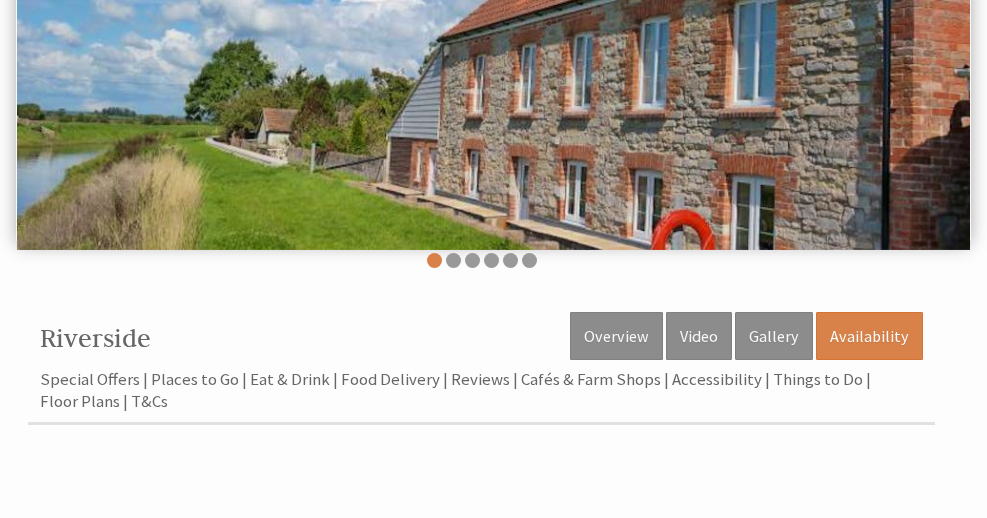 scroll, scrollTop: 326, scrollLeft: 0, axis: vertical 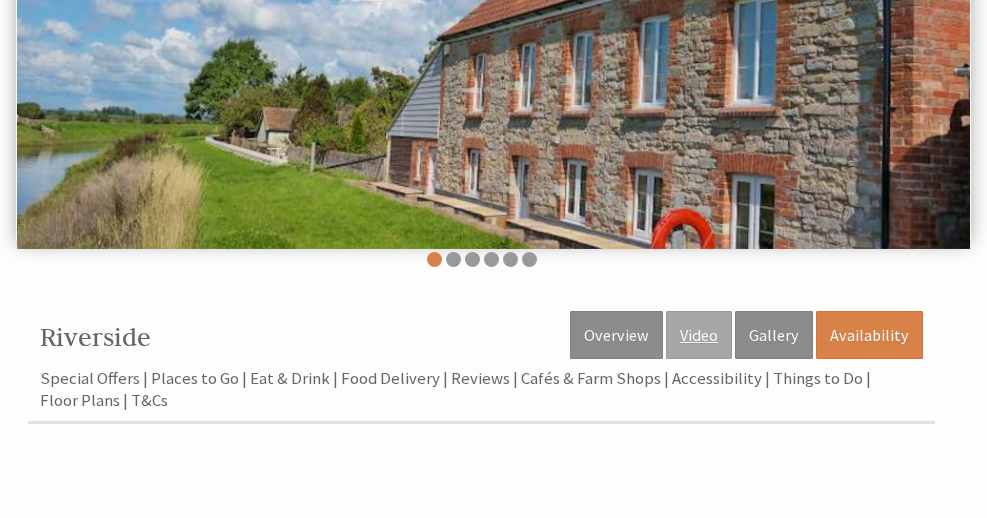 click on "Video" at bounding box center (699, 335) 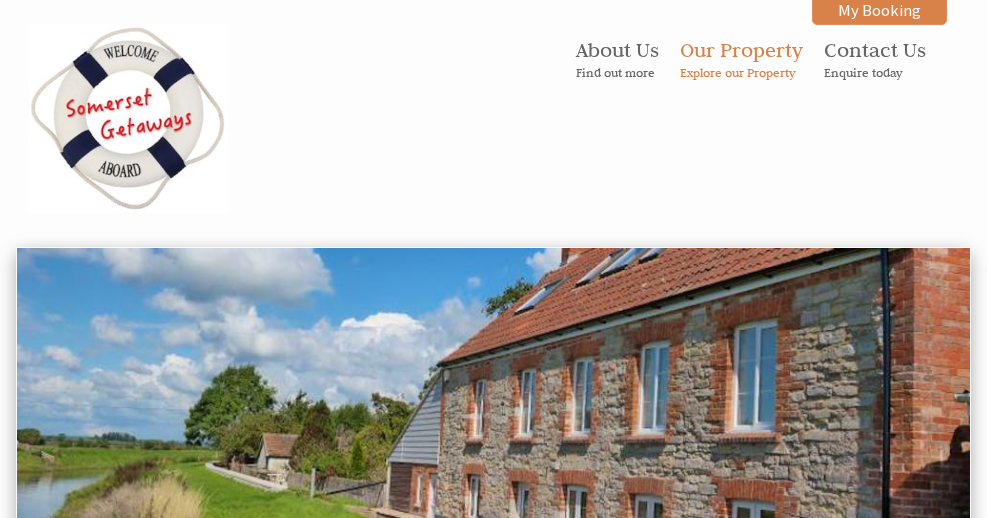 scroll, scrollTop: 0, scrollLeft: 0, axis: both 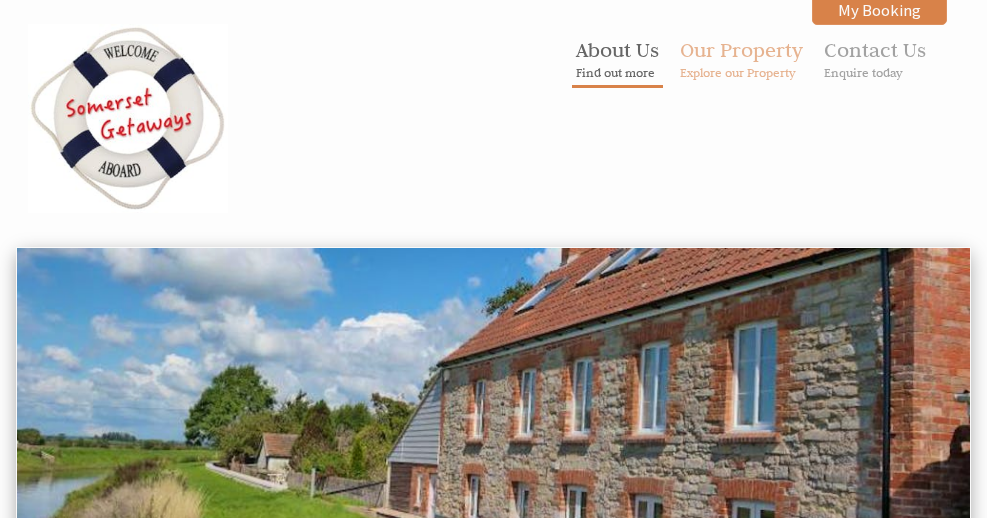 click on "About Us  Find out more" at bounding box center [617, 58] 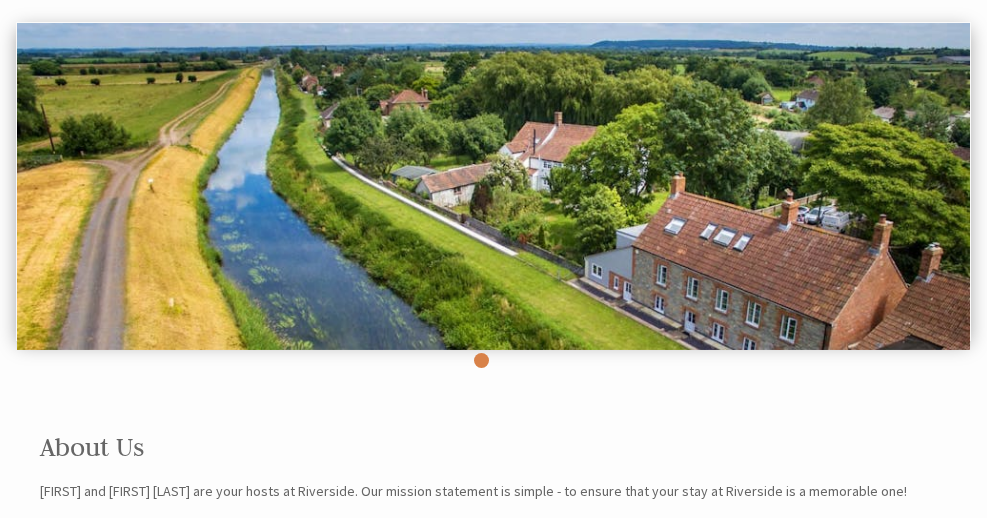 scroll, scrollTop: 228, scrollLeft: 0, axis: vertical 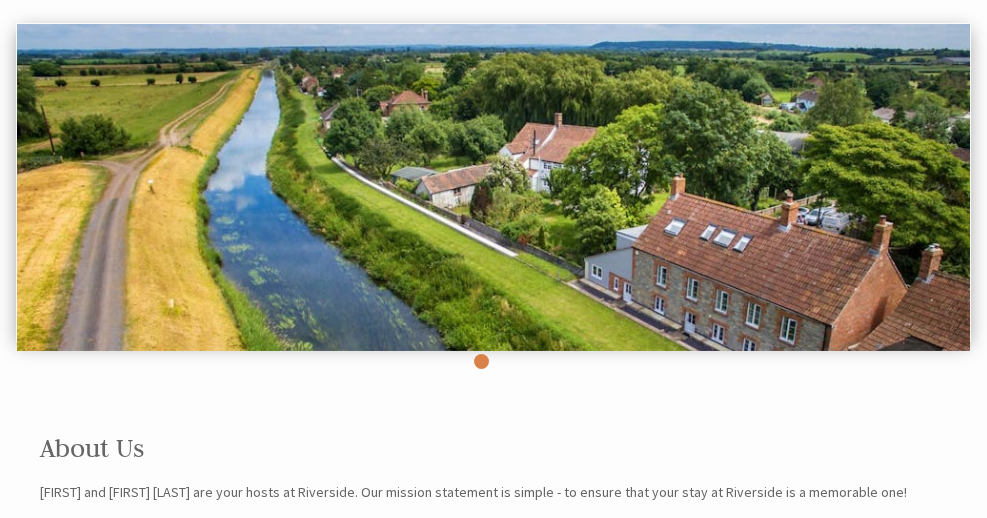 drag, startPoint x: 650, startPoint y: 264, endPoint x: 532, endPoint y: 253, distance: 118.511604 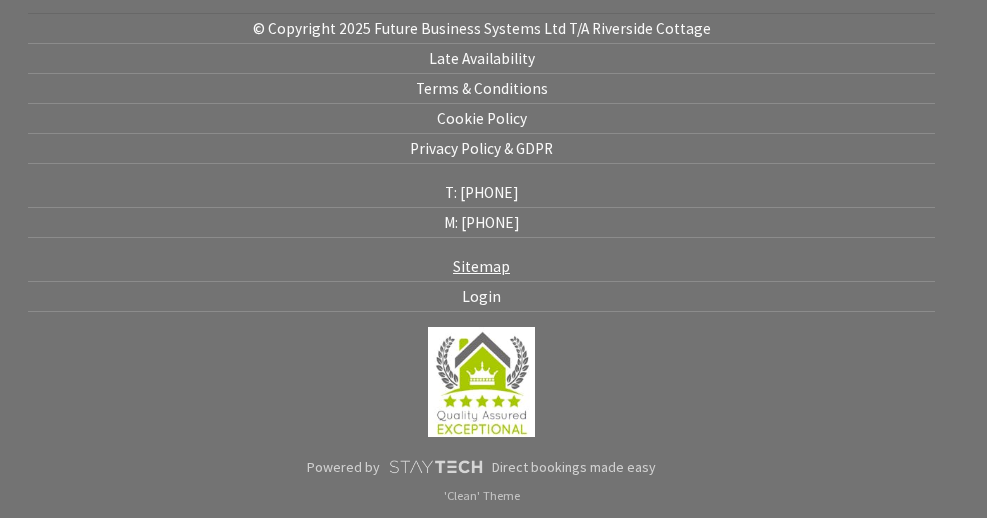 scroll, scrollTop: 878, scrollLeft: 0, axis: vertical 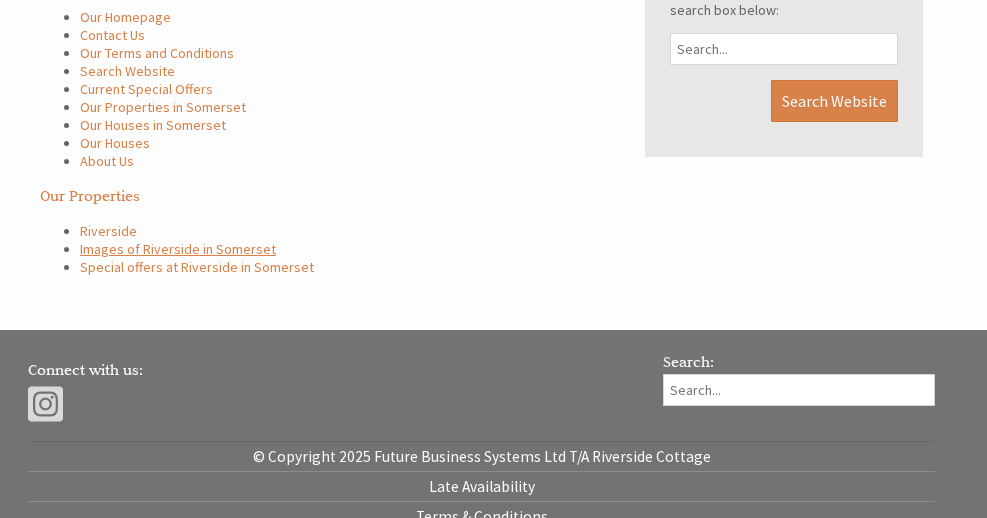 click on "Images of Riverside in Somerset" at bounding box center (178, 249) 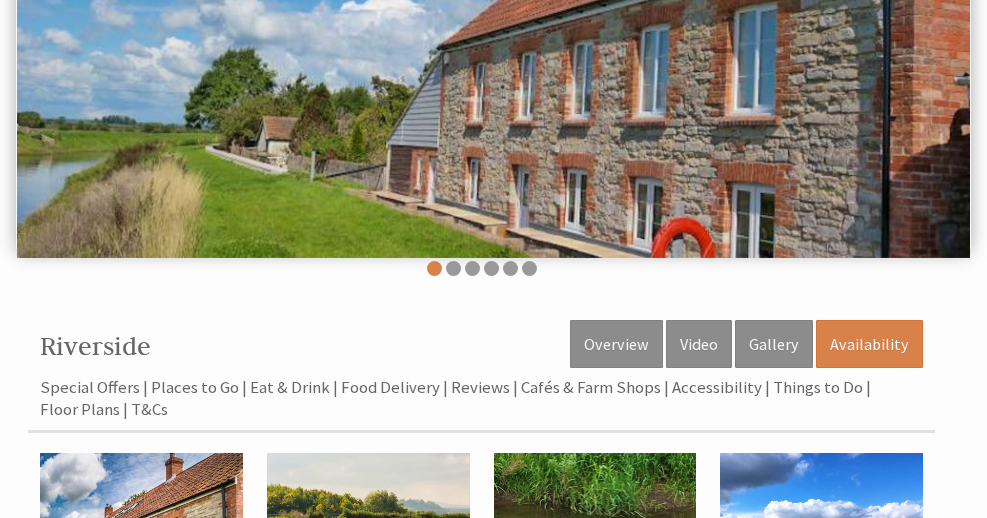 scroll, scrollTop: 323, scrollLeft: 0, axis: vertical 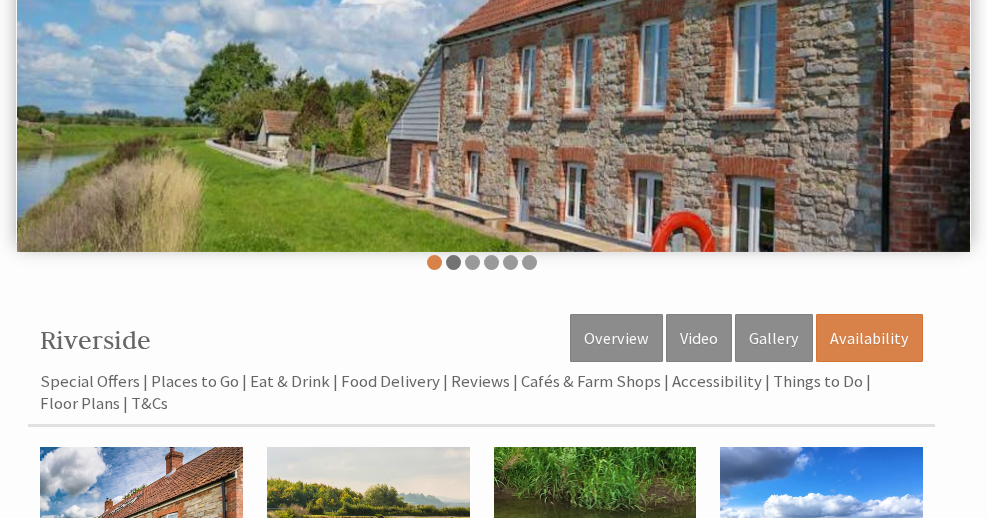click at bounding box center [453, 262] 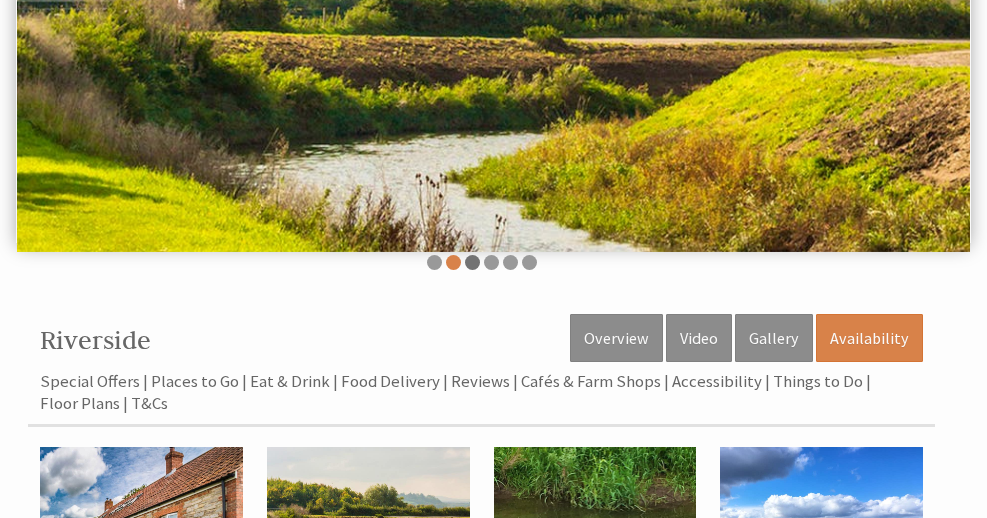 click at bounding box center (472, 262) 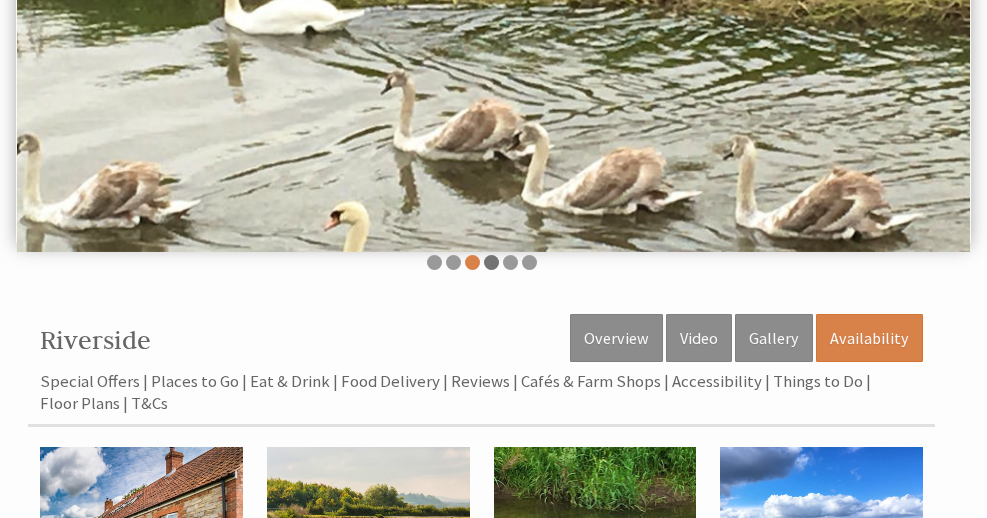 click at bounding box center [491, 262] 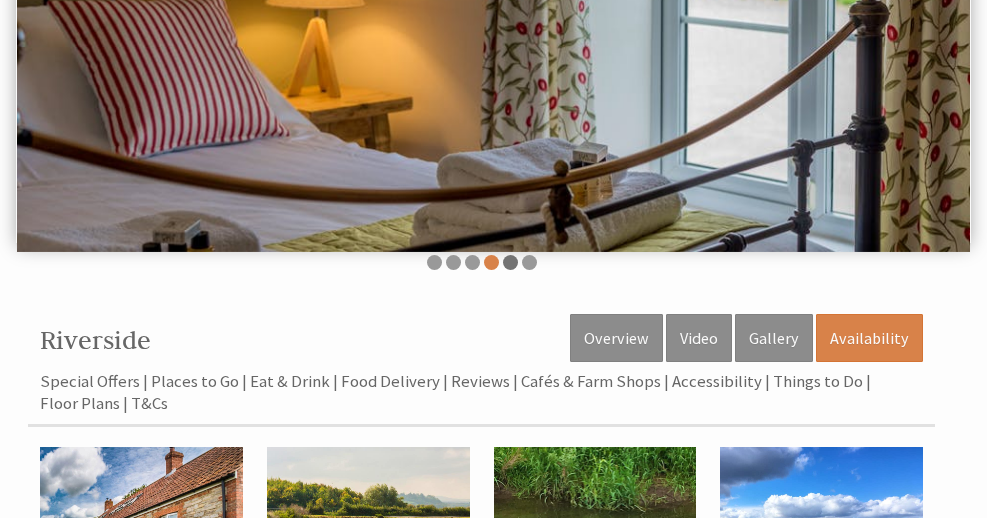 click at bounding box center (510, 262) 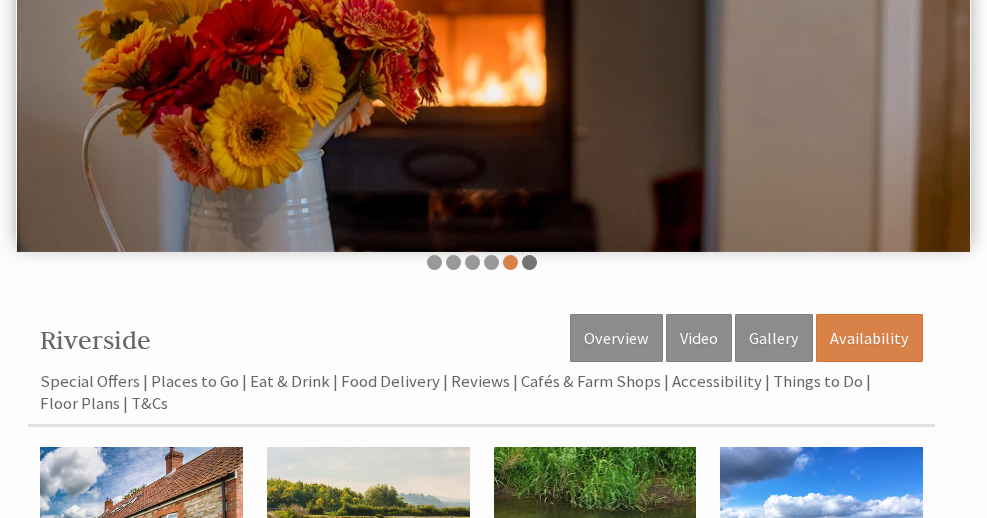 click at bounding box center (529, 262) 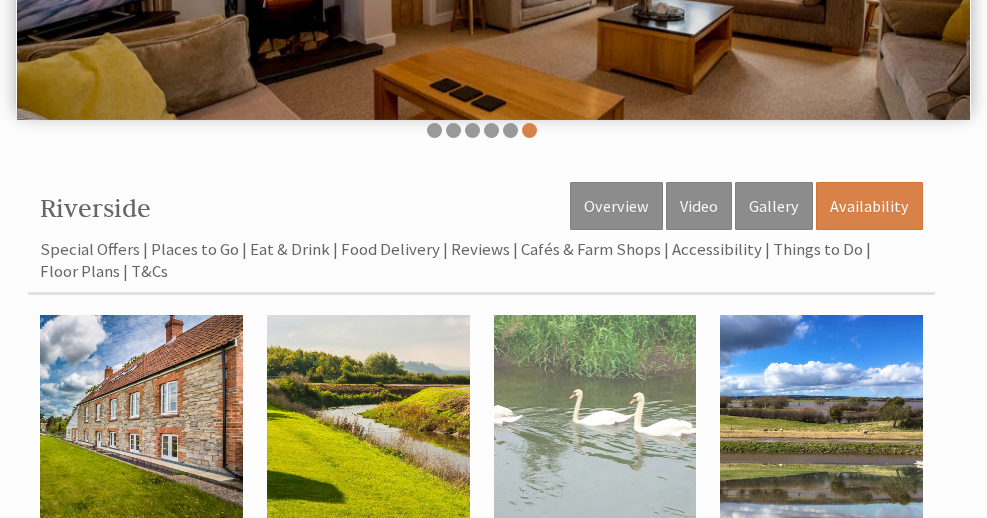 scroll, scrollTop: 461, scrollLeft: 0, axis: vertical 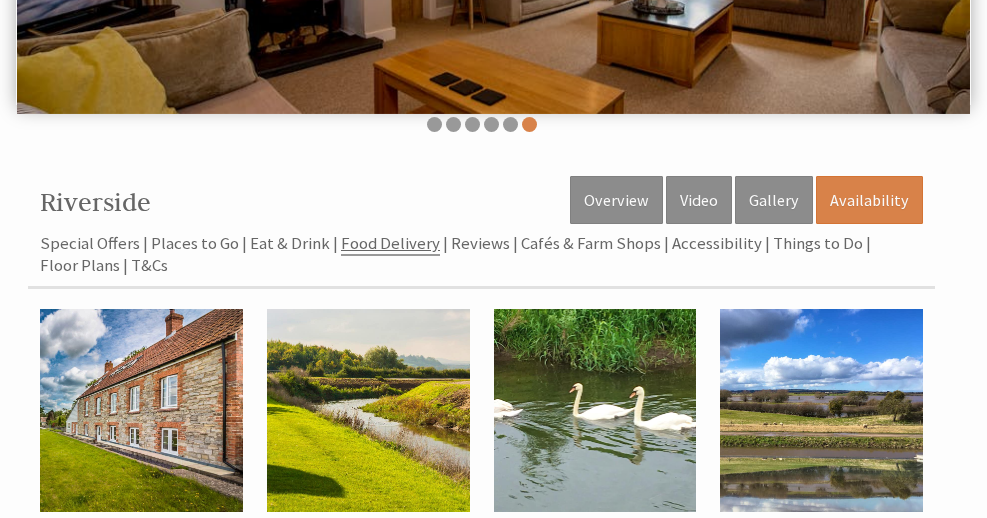 click on "Food Delivery" at bounding box center (390, 244) 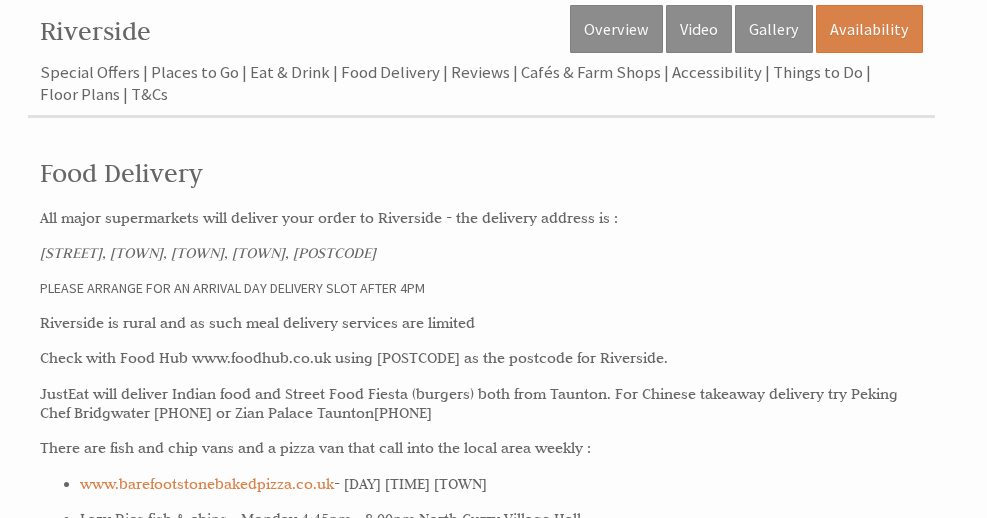 scroll, scrollTop: 636, scrollLeft: 0, axis: vertical 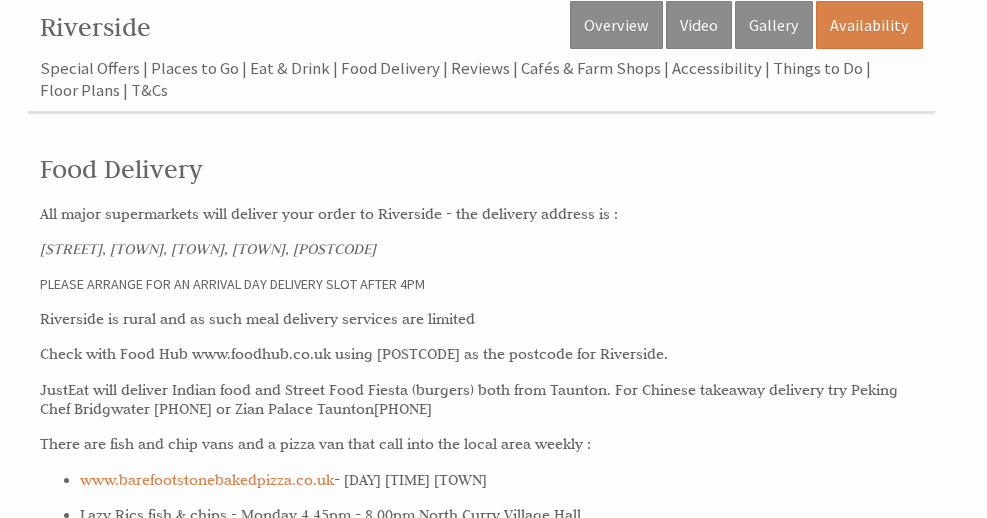 drag, startPoint x: 419, startPoint y: 251, endPoint x: 471, endPoint y: 251, distance: 52 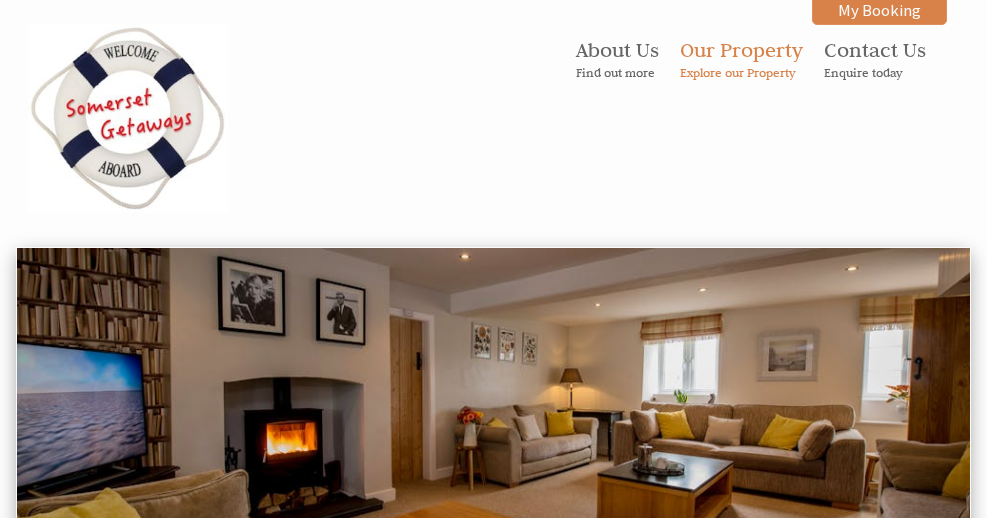 scroll, scrollTop: 0, scrollLeft: 0, axis: both 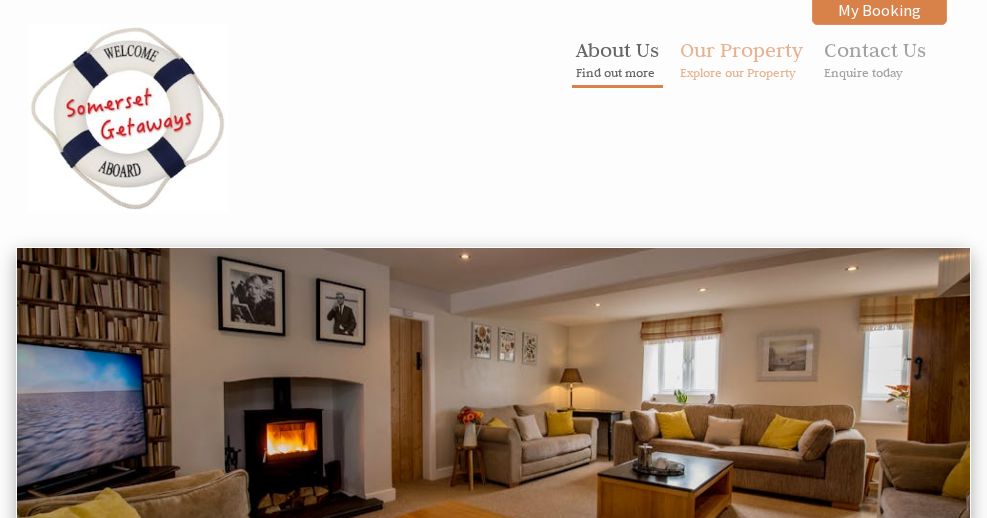 click on "About Us  Find out more" at bounding box center [617, 58] 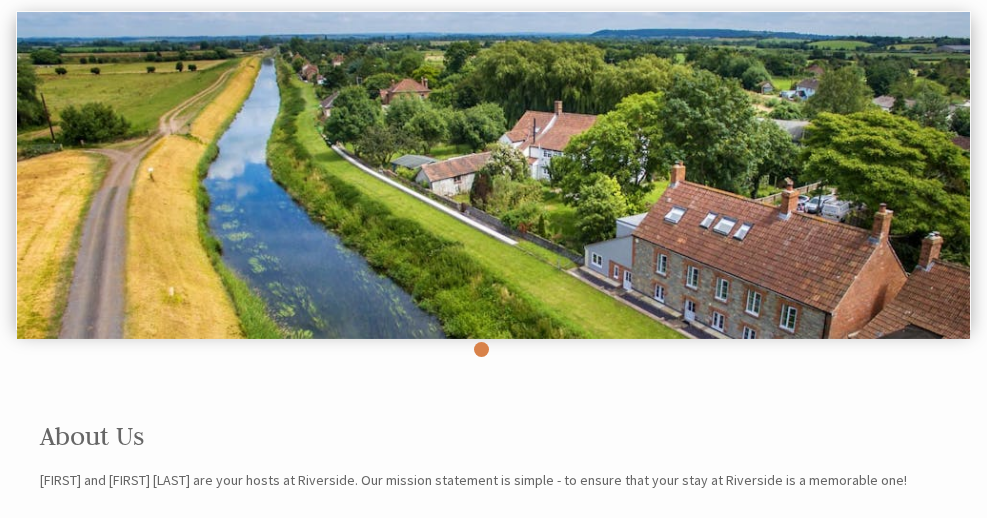 scroll, scrollTop: 245, scrollLeft: 0, axis: vertical 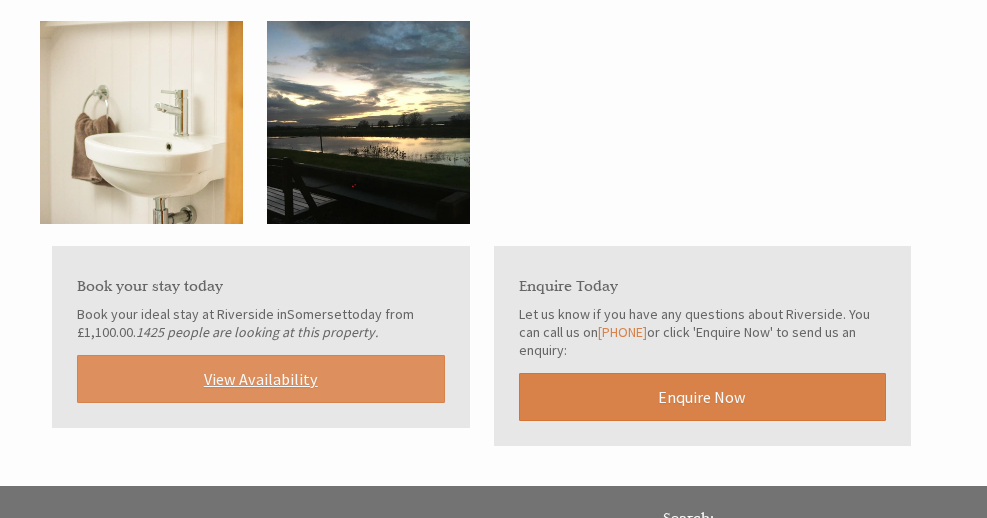 click on "View Availability" at bounding box center [261, 379] 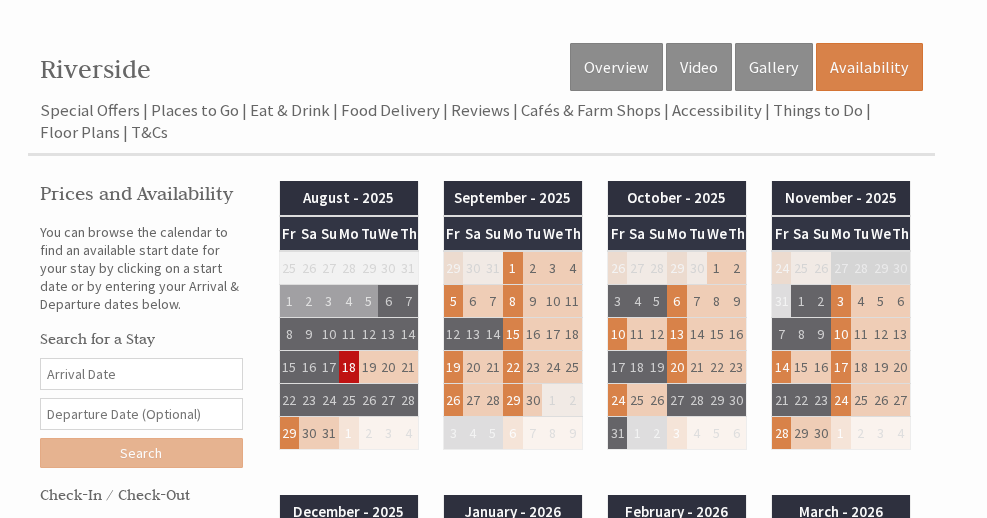 scroll, scrollTop: 603, scrollLeft: 0, axis: vertical 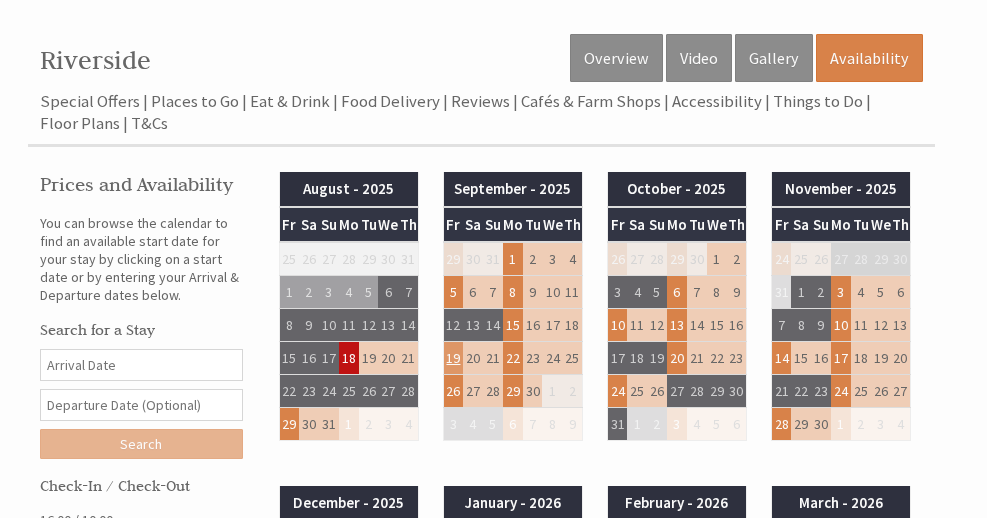 click on "19" at bounding box center [453, 358] 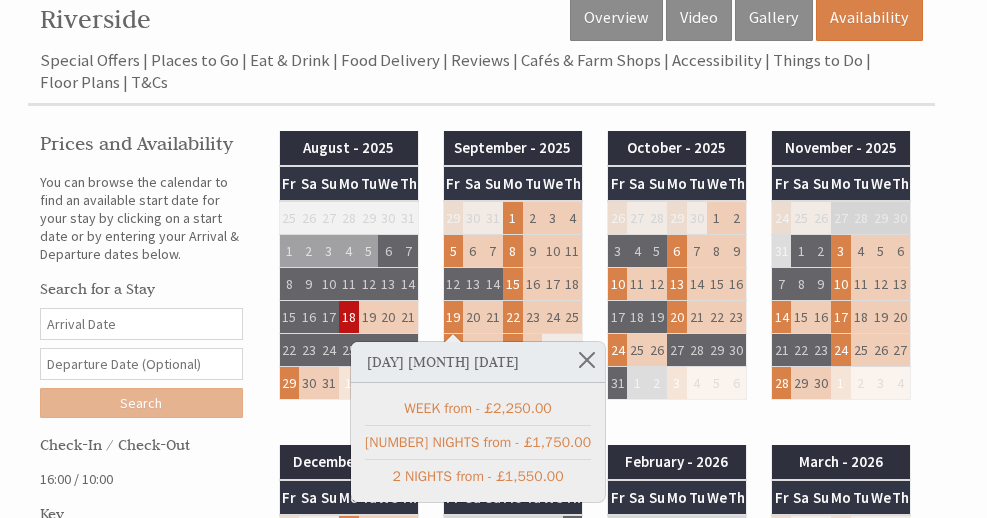 scroll, scrollTop: 645, scrollLeft: 0, axis: vertical 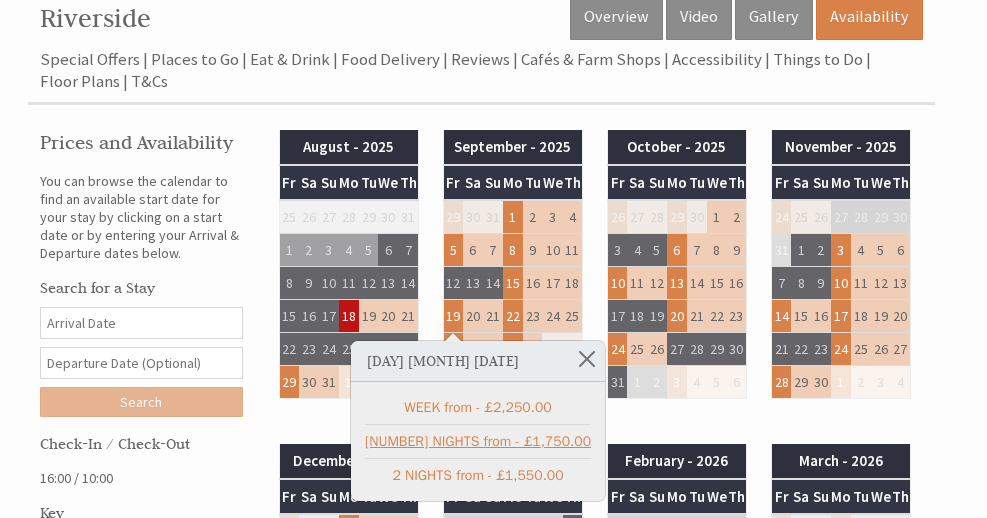 click on "[NUMBER] NIGHTS from  - £1,750.00" at bounding box center [478, 441] 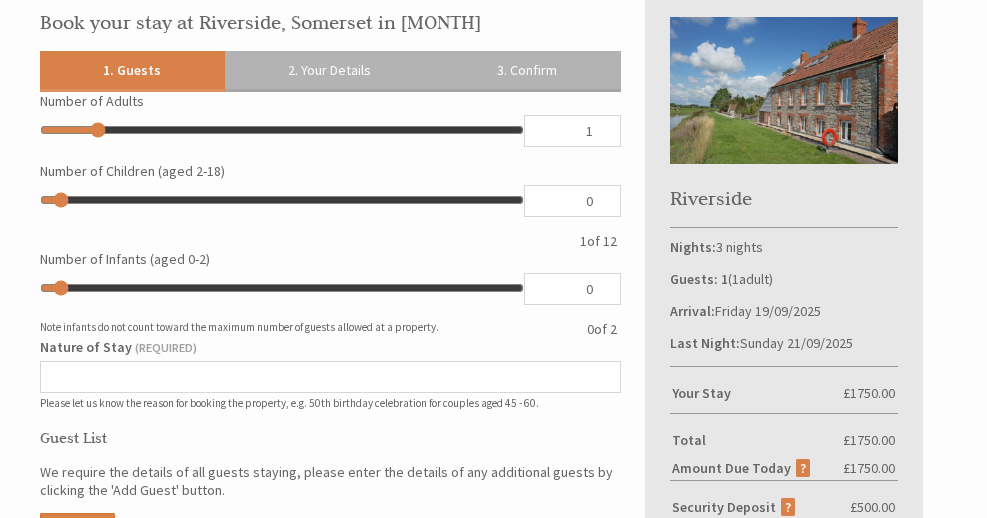 scroll, scrollTop: 638, scrollLeft: 0, axis: vertical 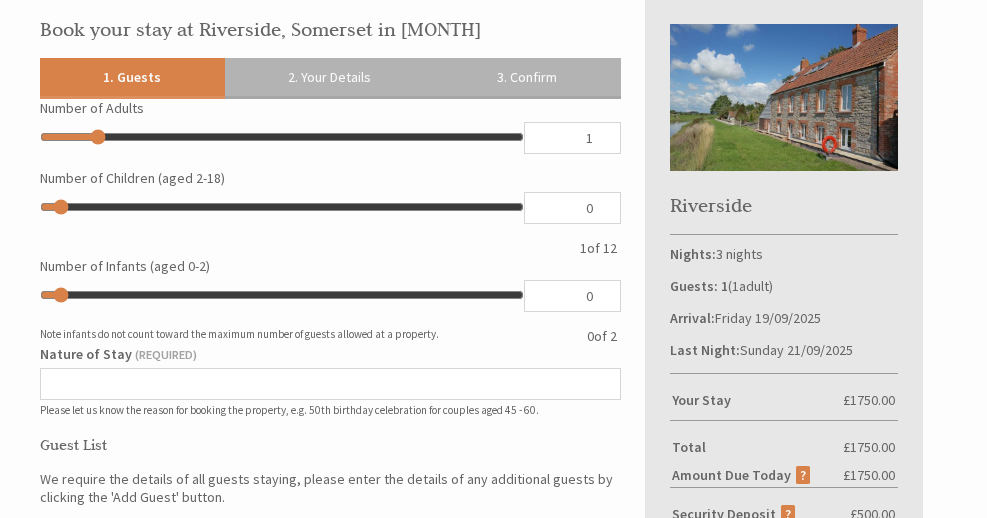 click on "1" at bounding box center [572, 138] 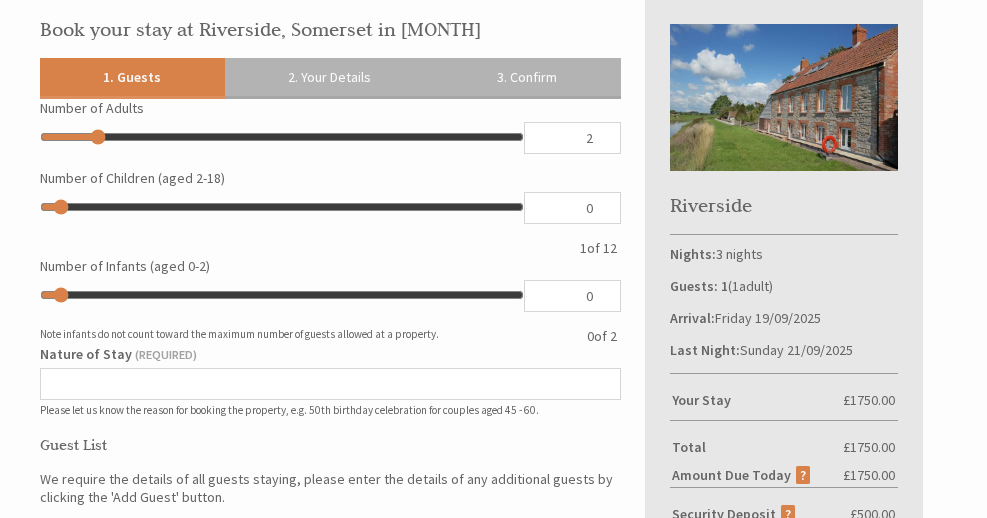 type on "2" 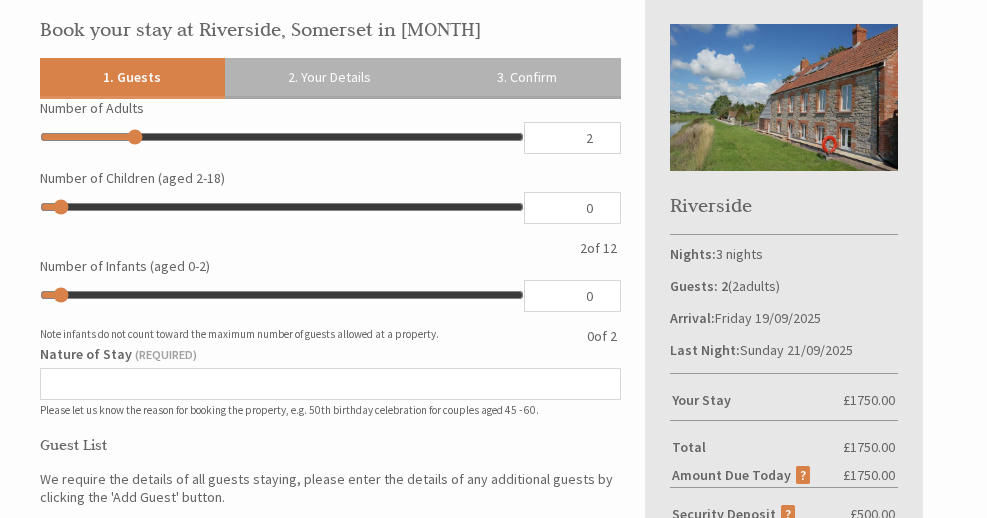 type on "3" 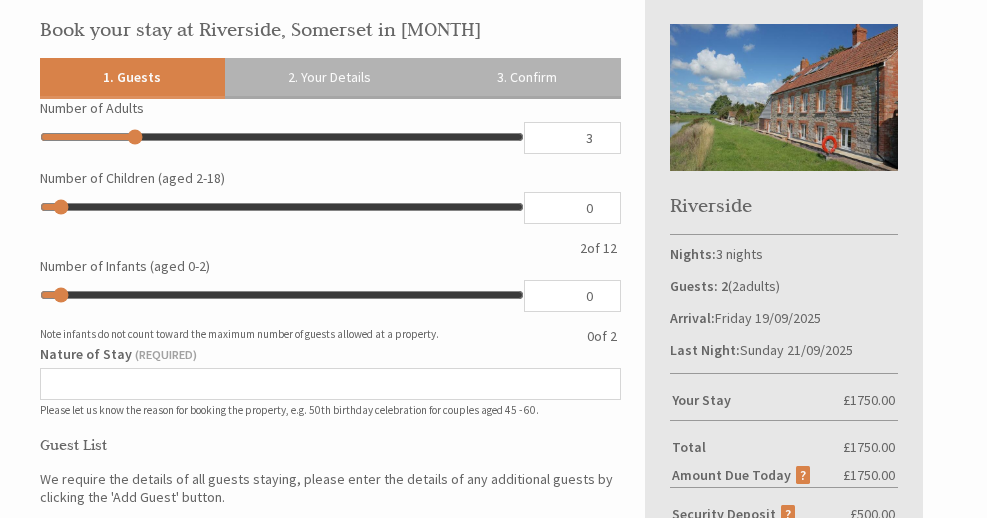 type on "3" 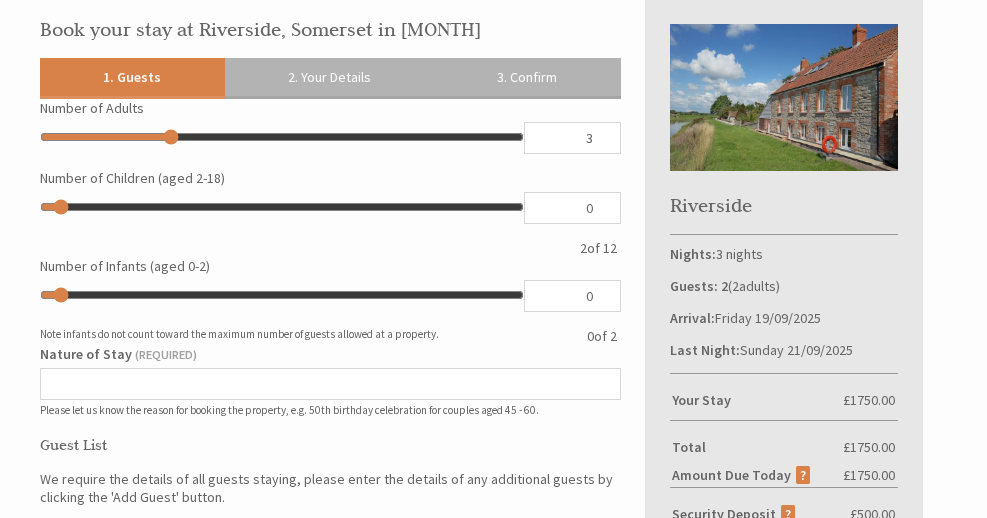type on "4" 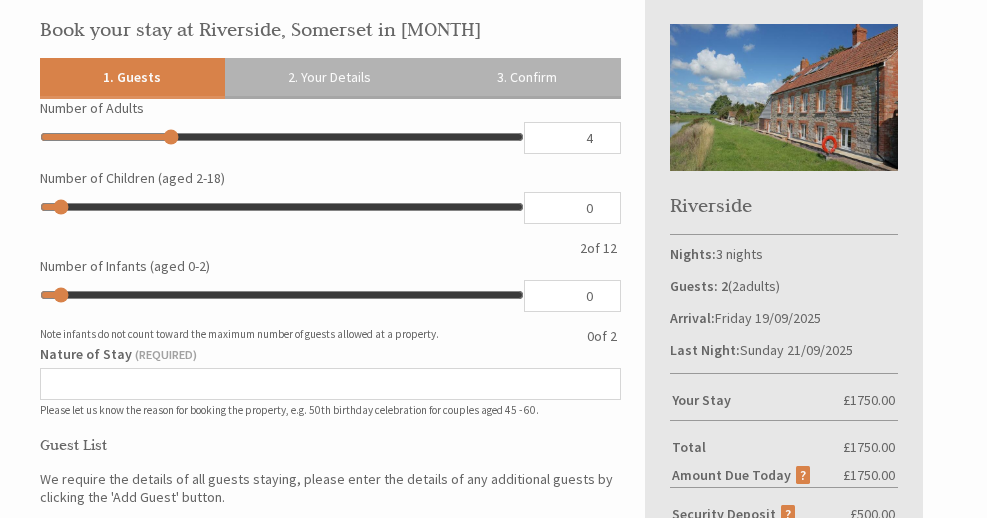 type on "4" 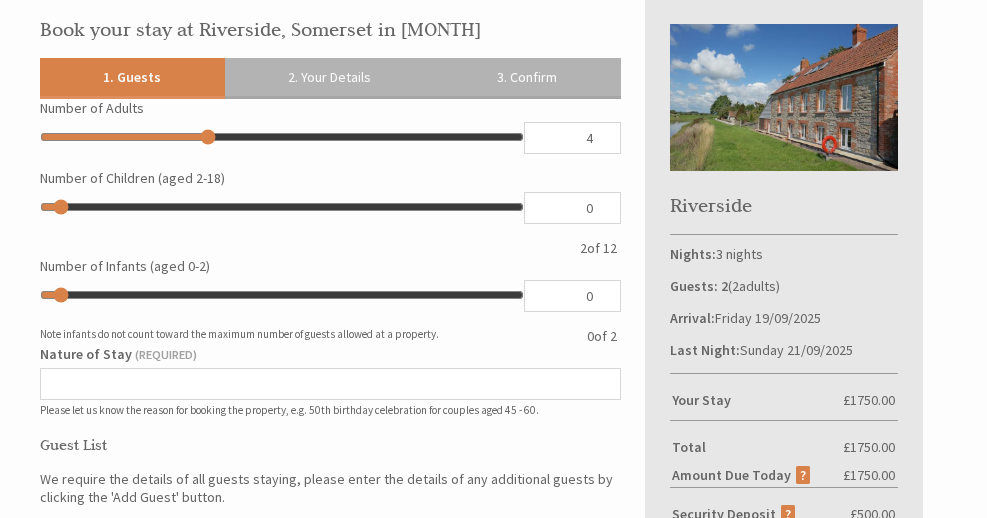 type on "5" 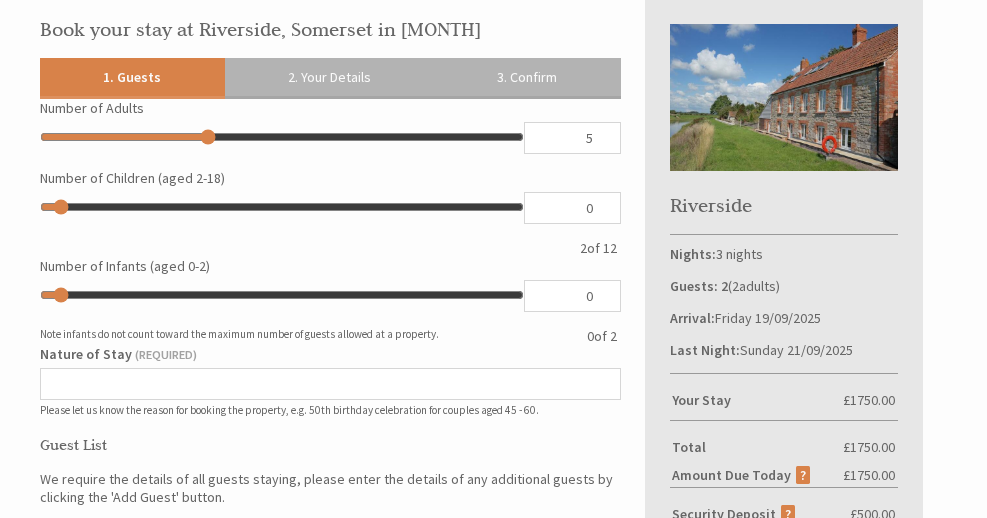 type on "5" 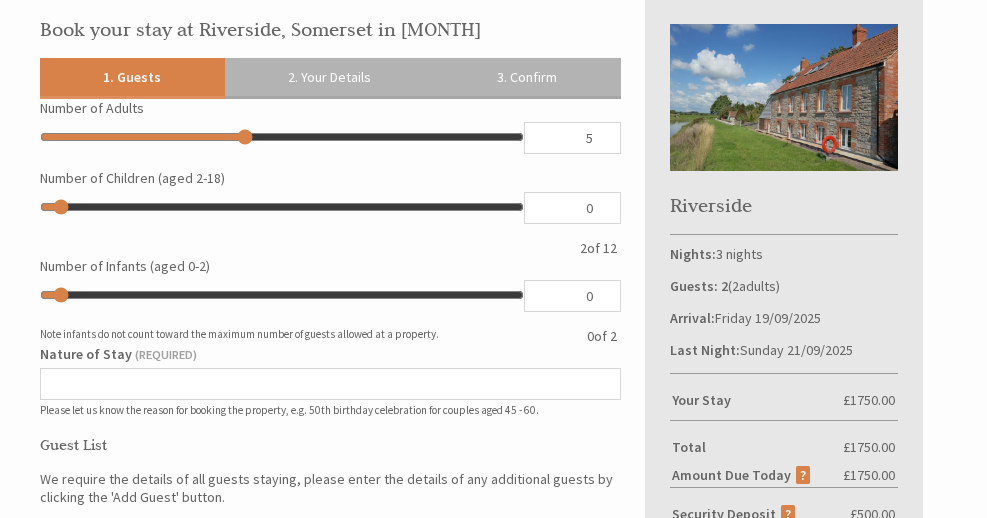 type on "6" 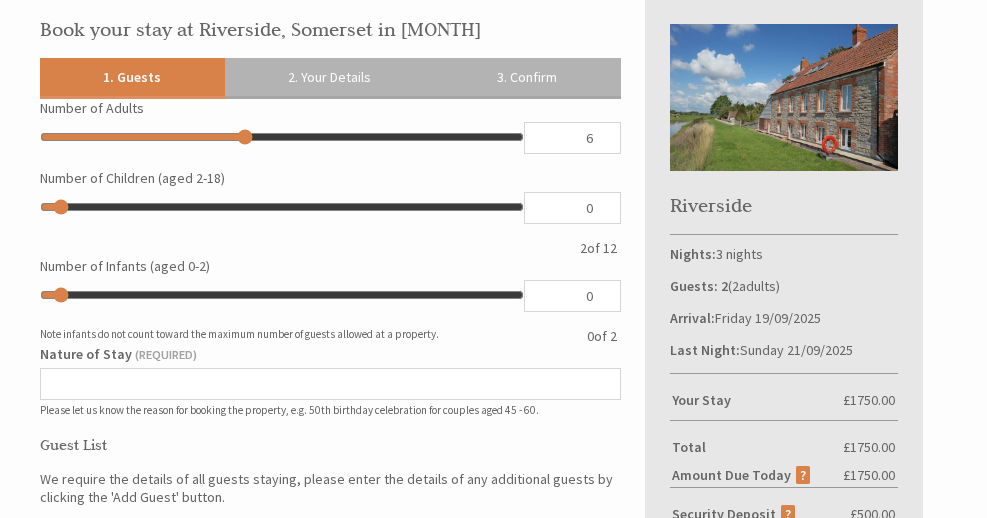 type on "6" 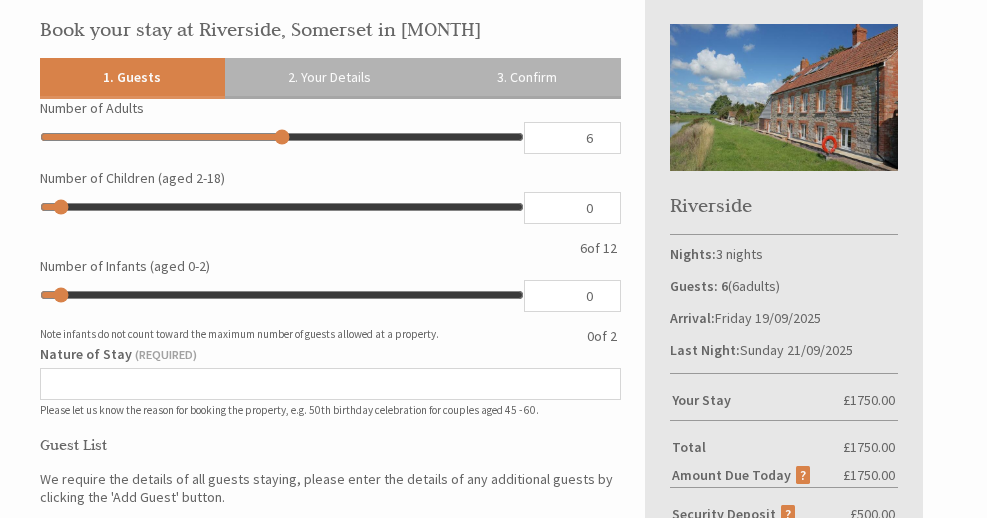 type on "7" 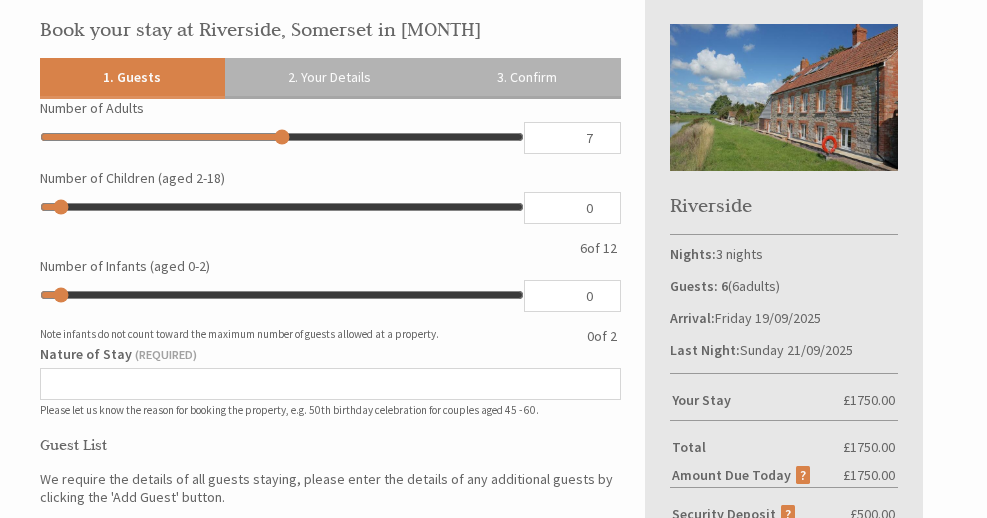 type on "7" 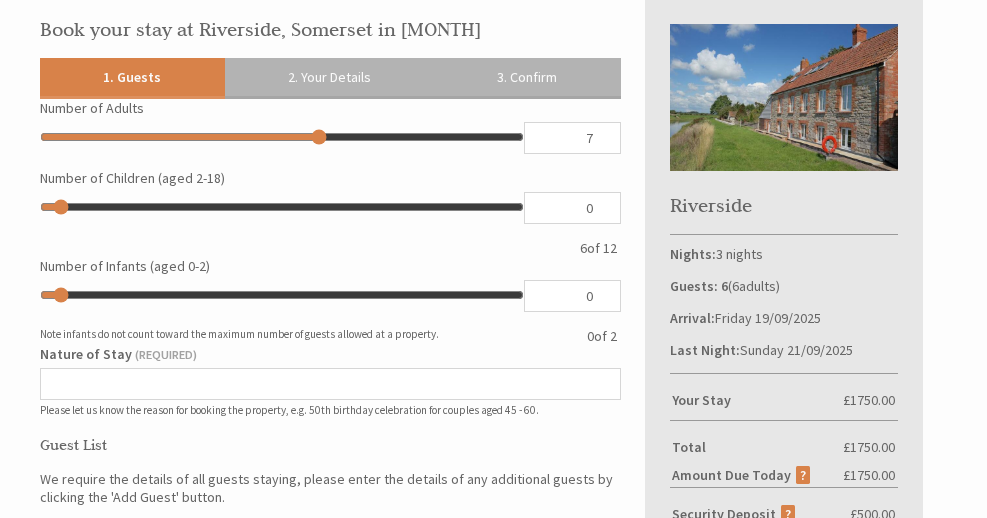 type on "8" 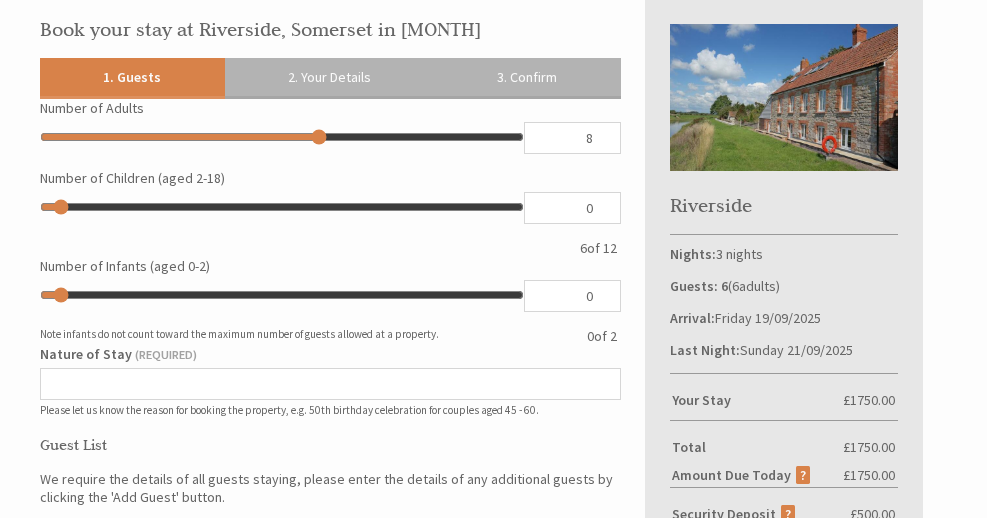 type on "8" 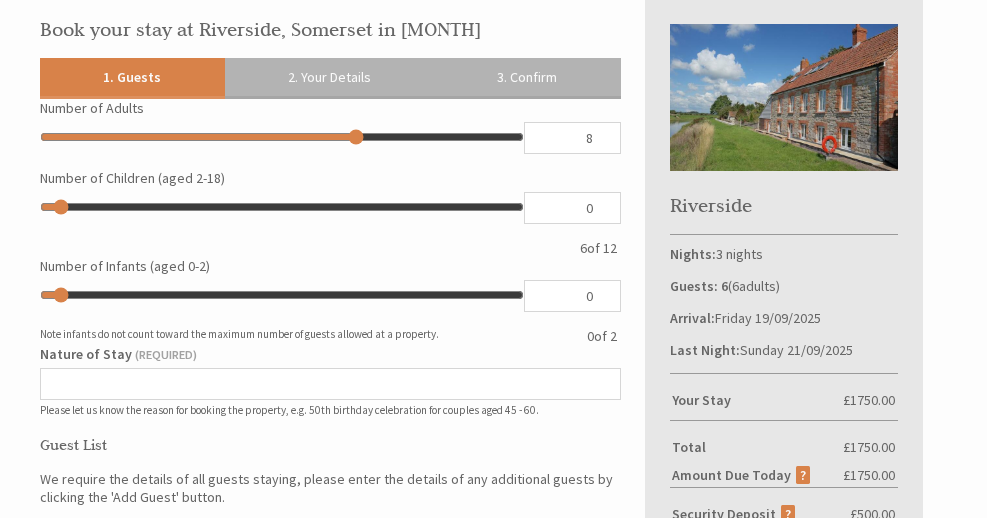type on "9" 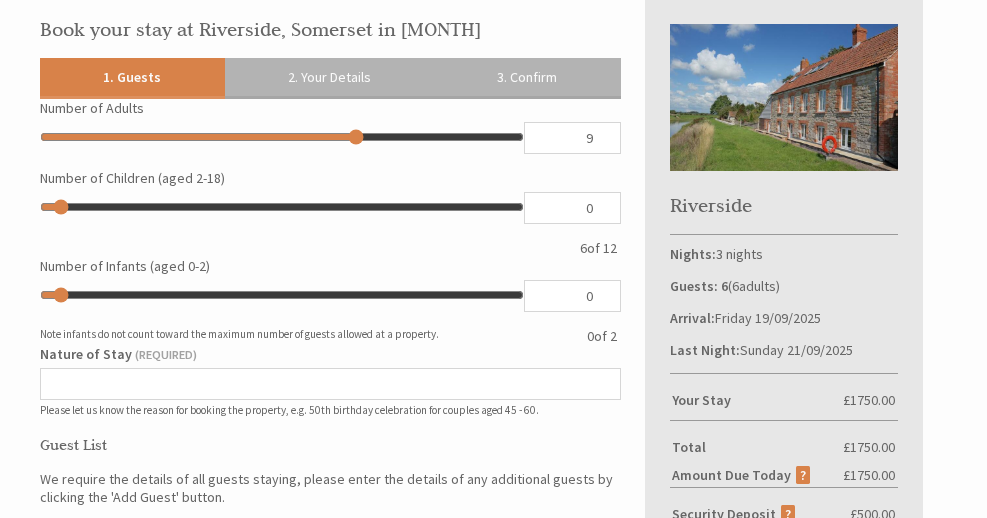 type on "9" 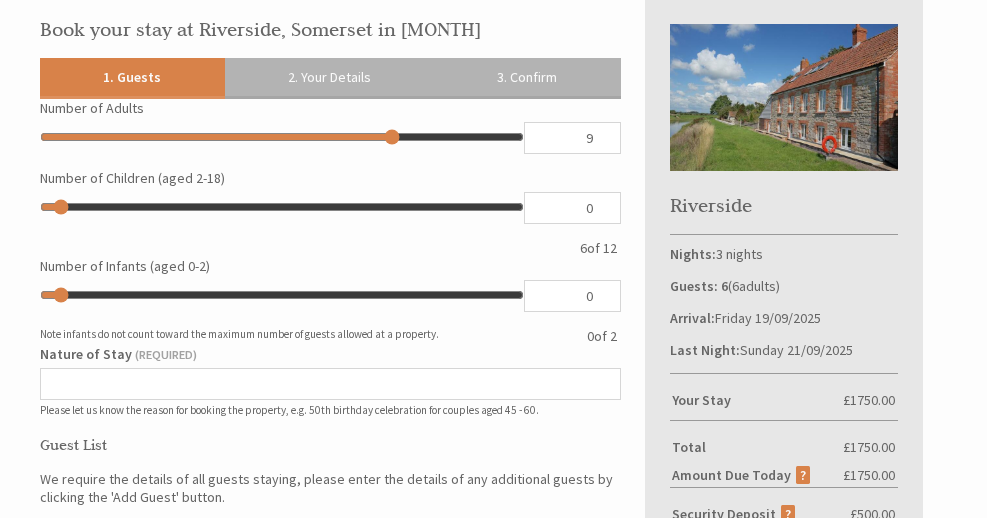 type on "10" 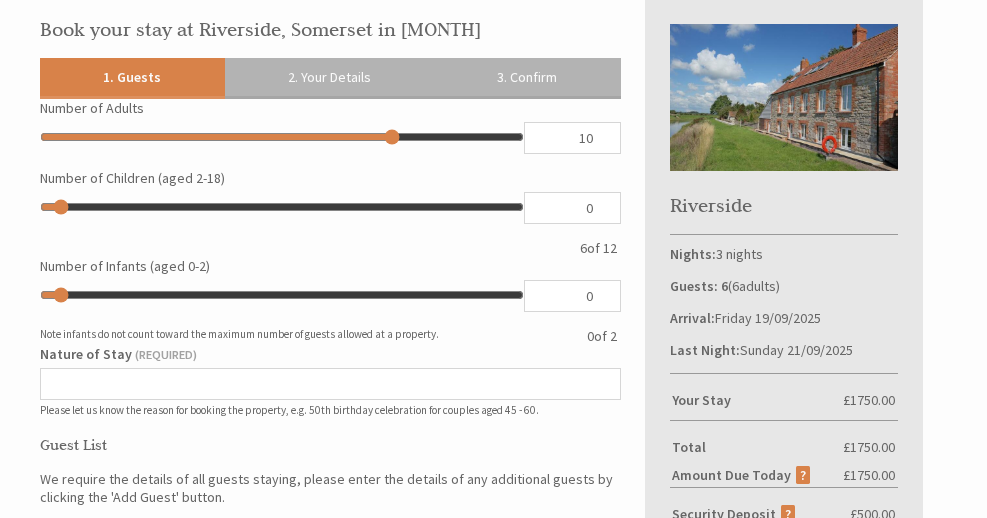 type on "10" 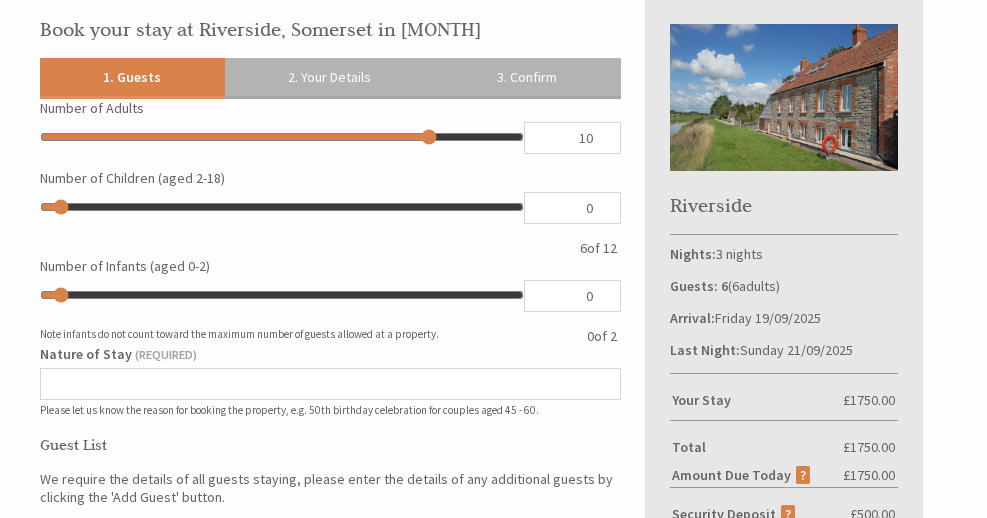 type on "11" 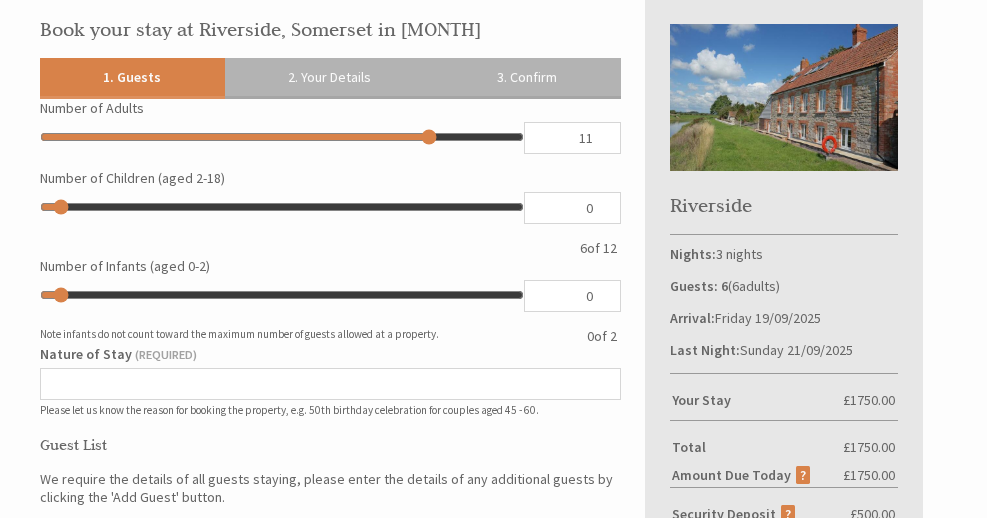 type on "11" 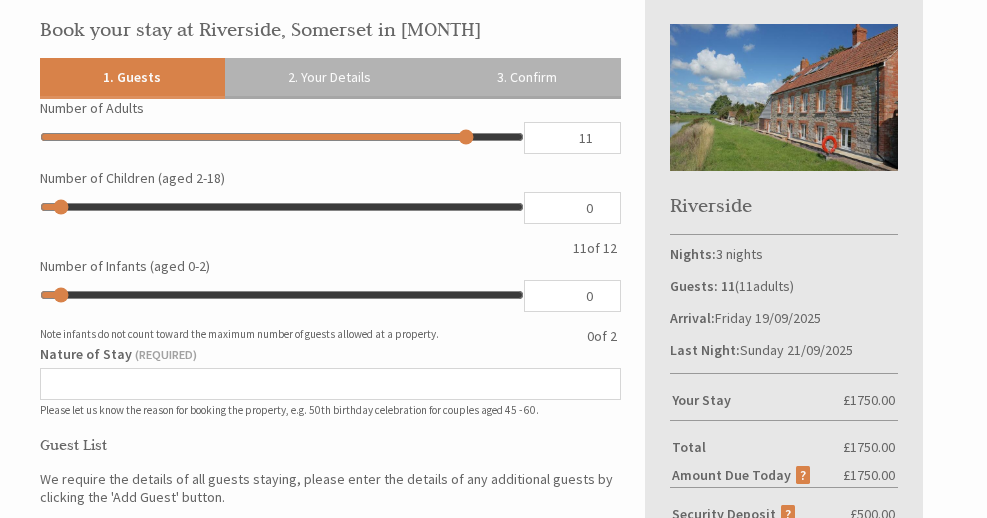 type on "12" 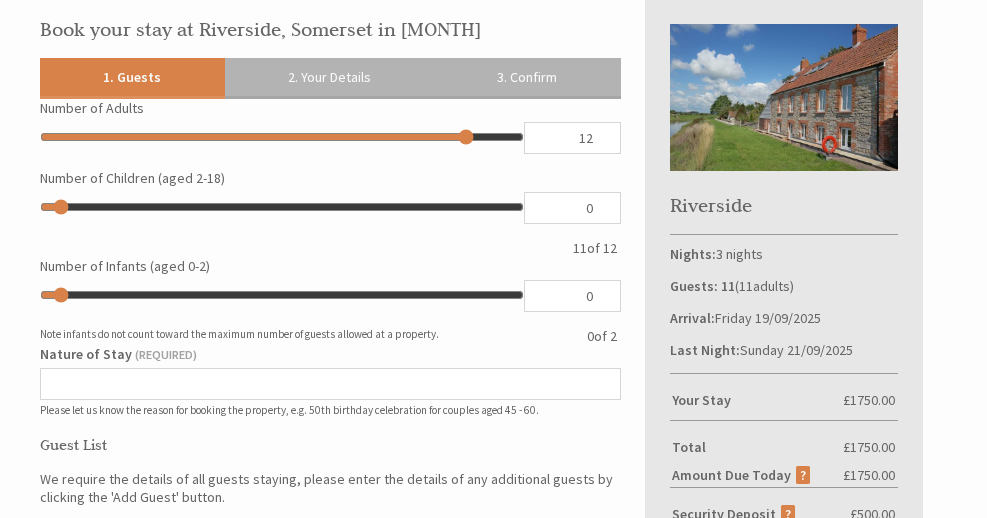 type on "12" 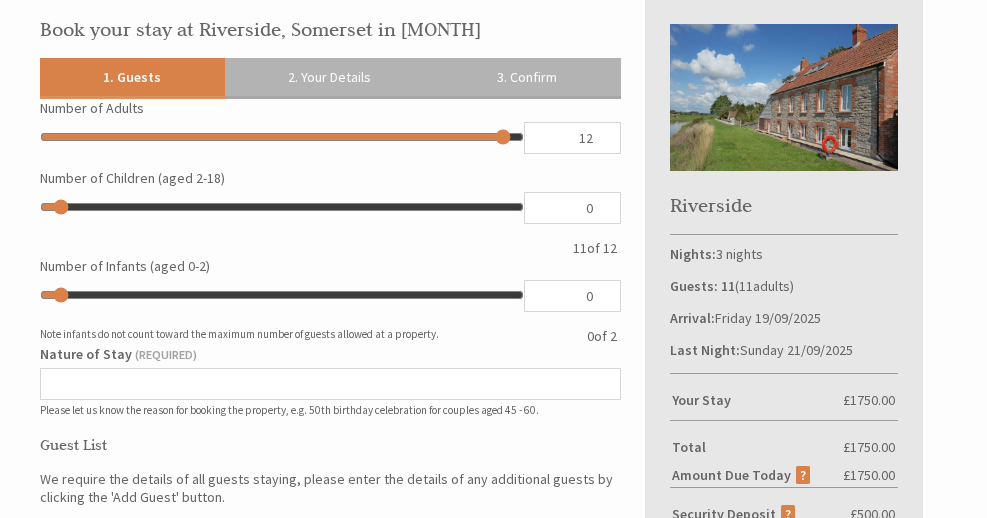 click on "12" at bounding box center (572, 138) 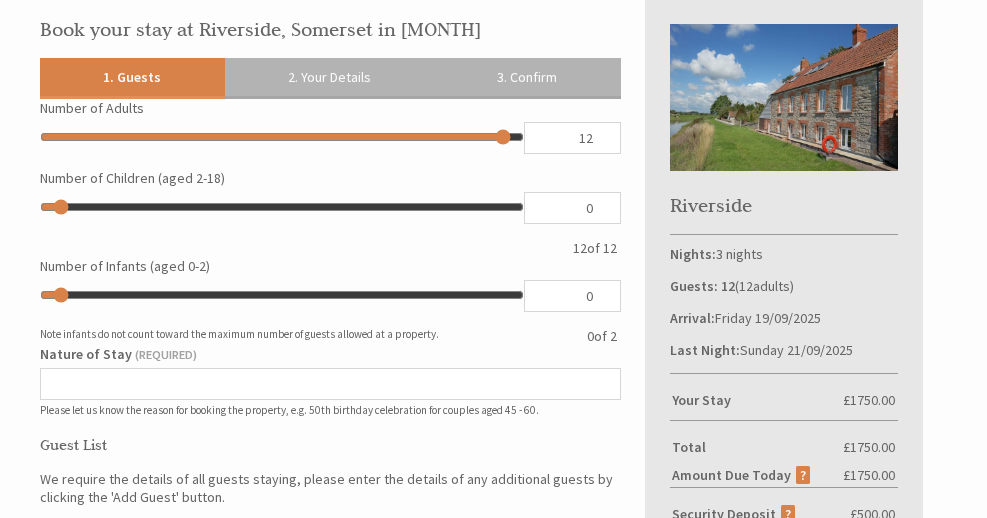 type on "11" 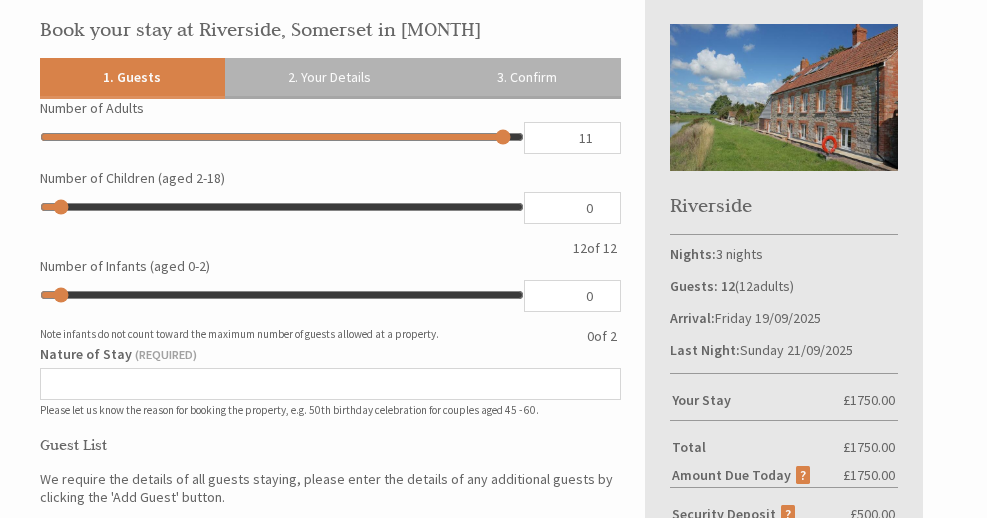 type on "11" 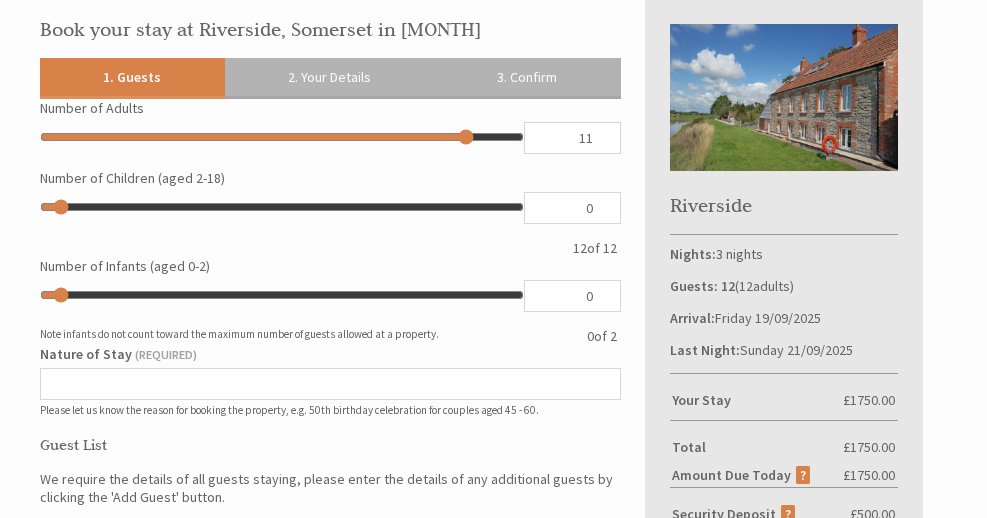 click on "11" at bounding box center (572, 138) 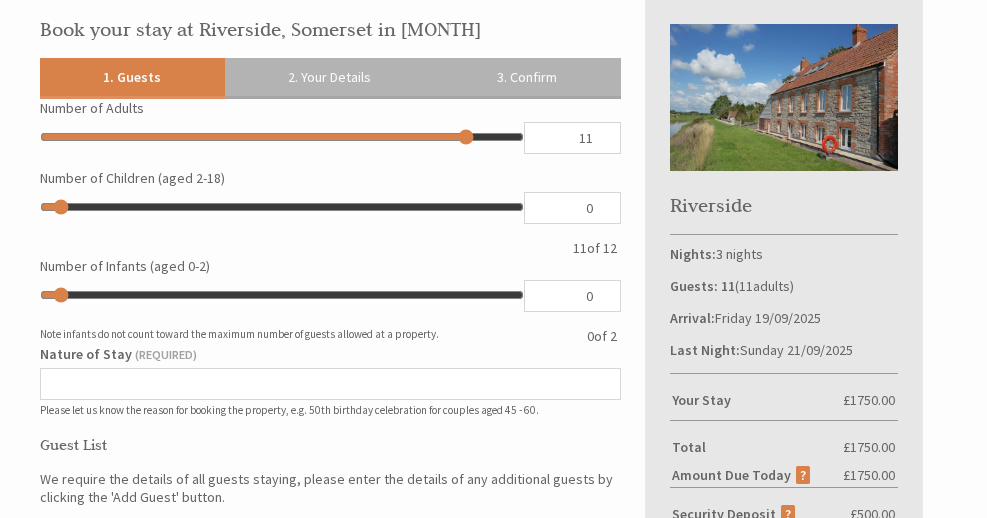 click on "0" at bounding box center (572, 208) 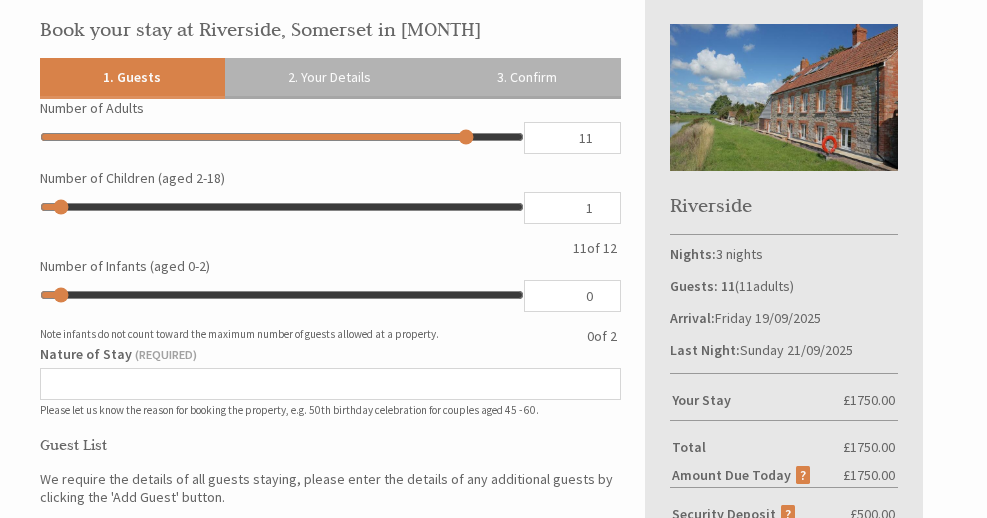 type on "1" 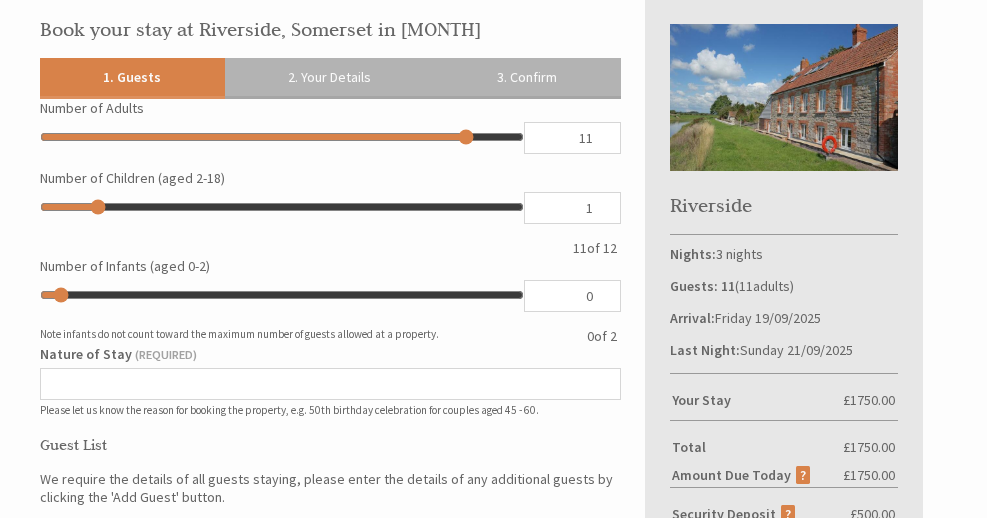 click on "1" at bounding box center [572, 208] 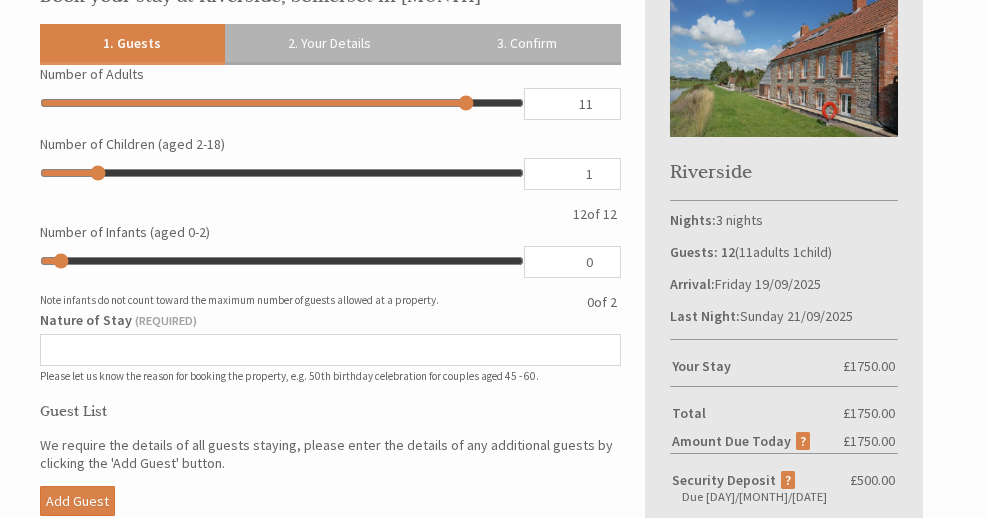 scroll, scrollTop: 644, scrollLeft: 0, axis: vertical 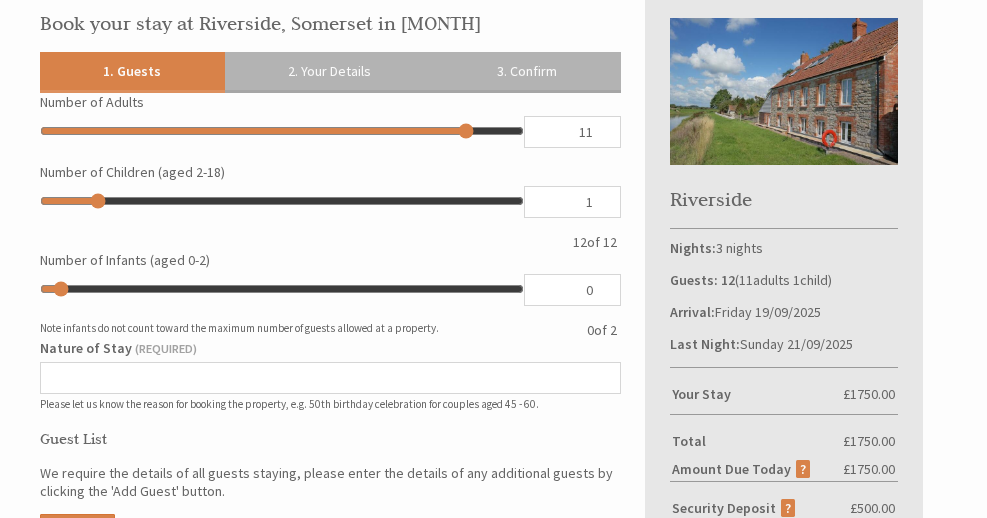 type on "10" 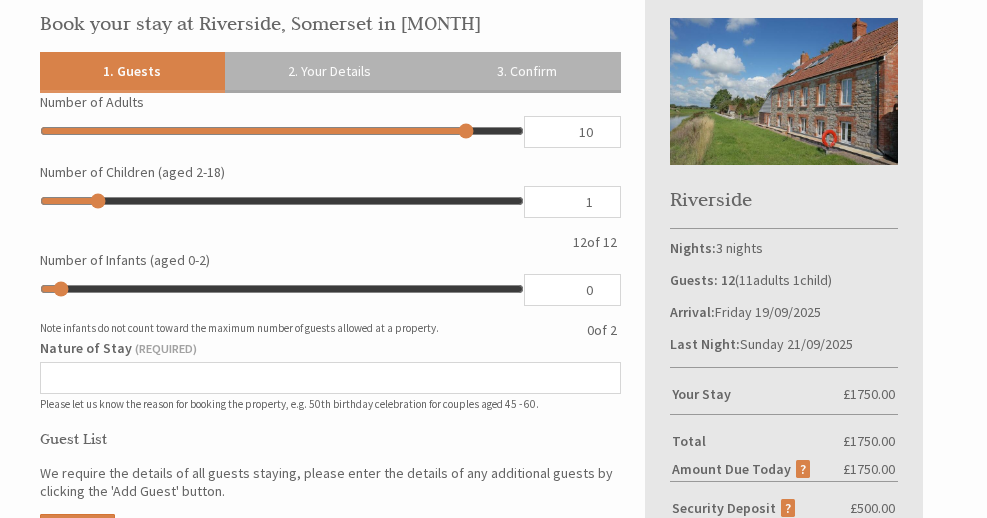 type on "10" 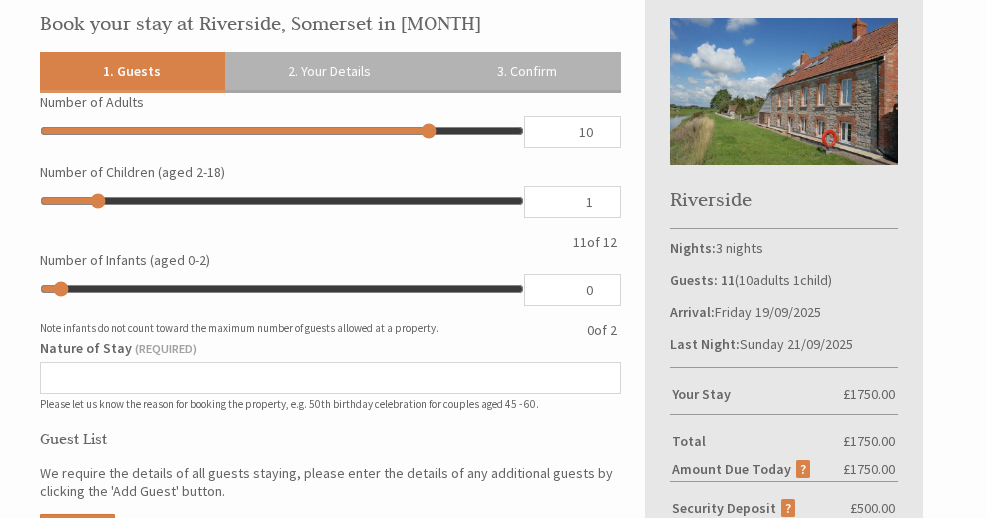 click on "10" at bounding box center (572, 132) 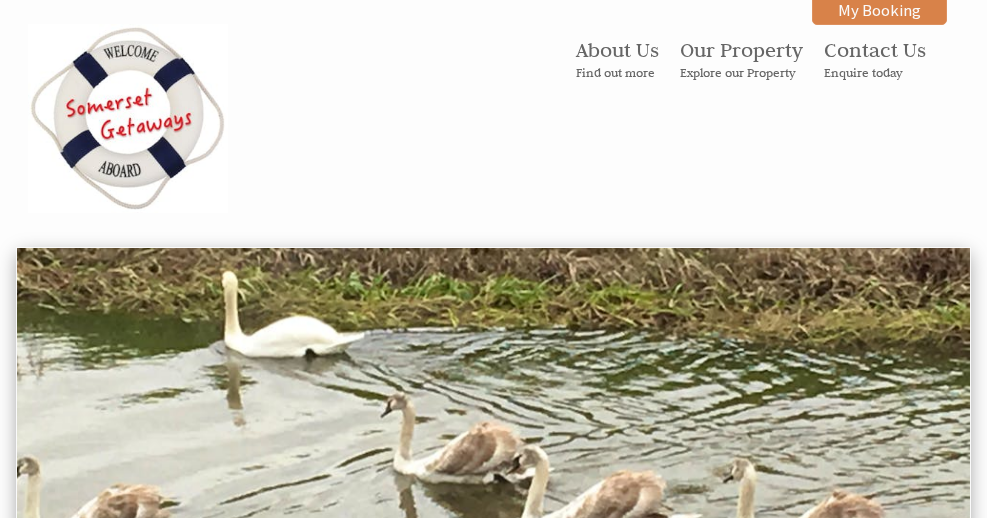 scroll, scrollTop: 0, scrollLeft: 0, axis: both 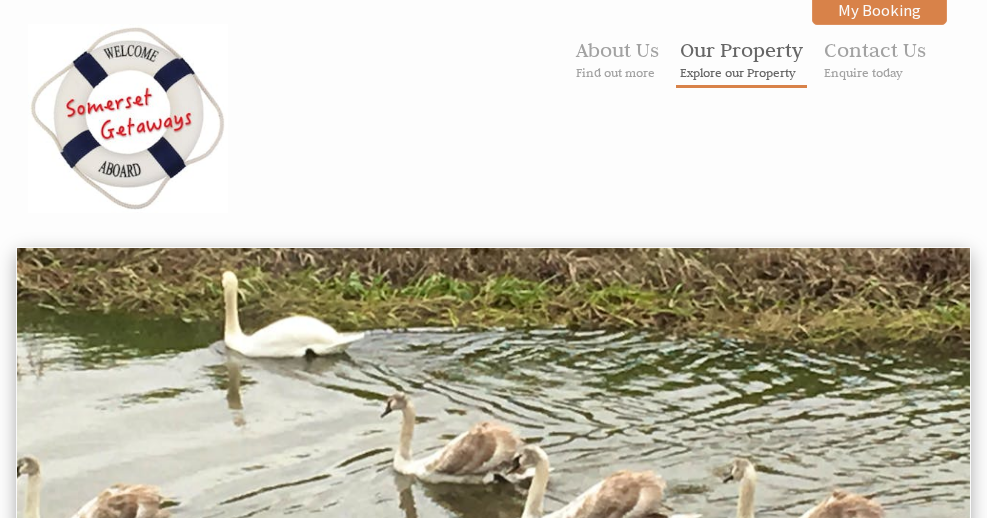 click on "Explore our Property" at bounding box center [741, 72] 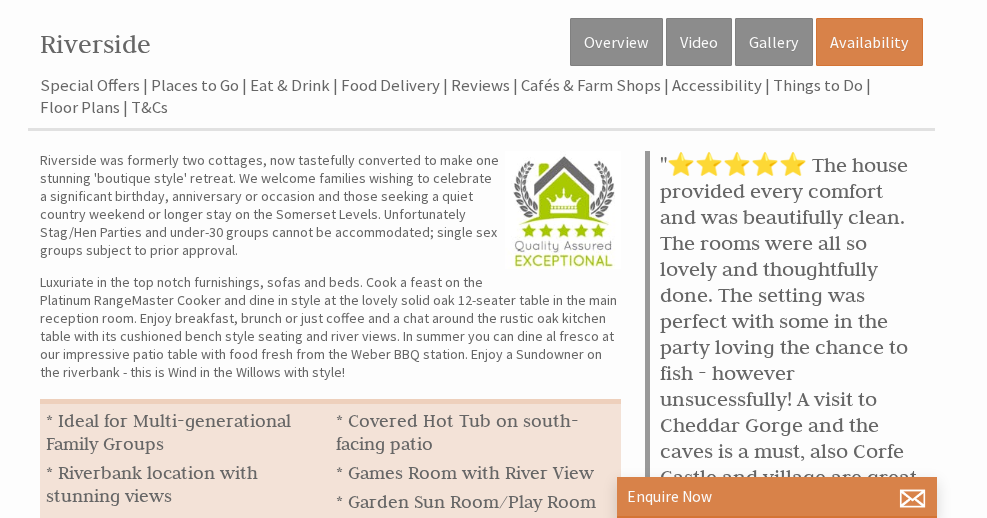 scroll, scrollTop: 611, scrollLeft: 0, axis: vertical 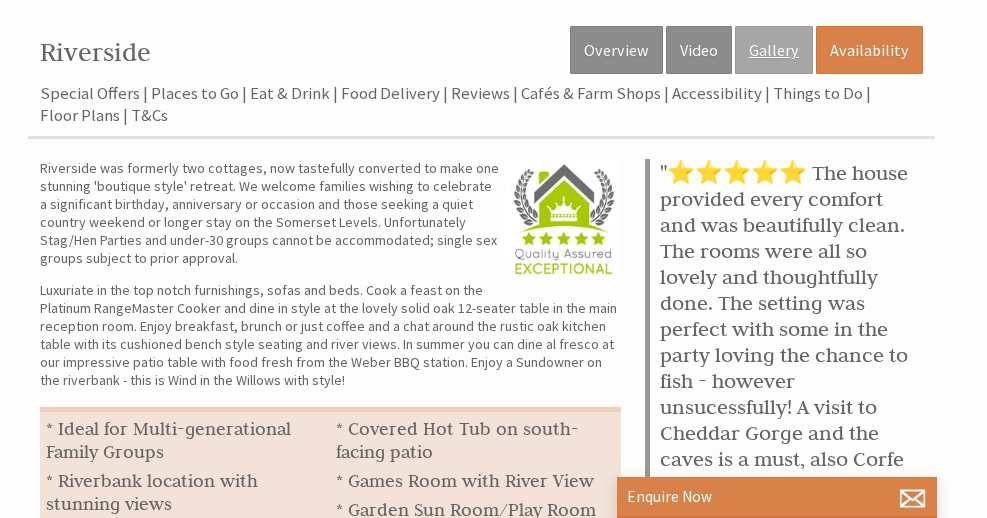 click on "Gallery" at bounding box center [774, 50] 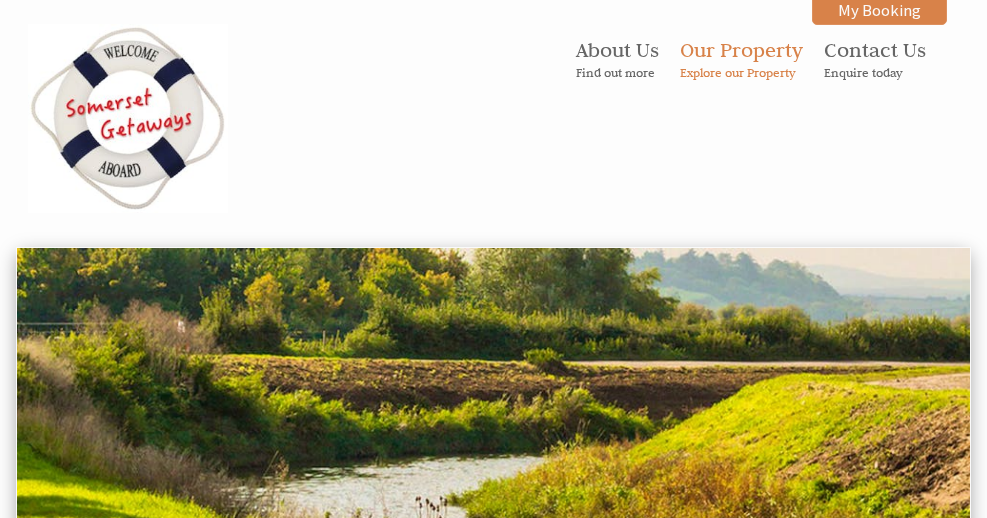scroll, scrollTop: 0, scrollLeft: 0, axis: both 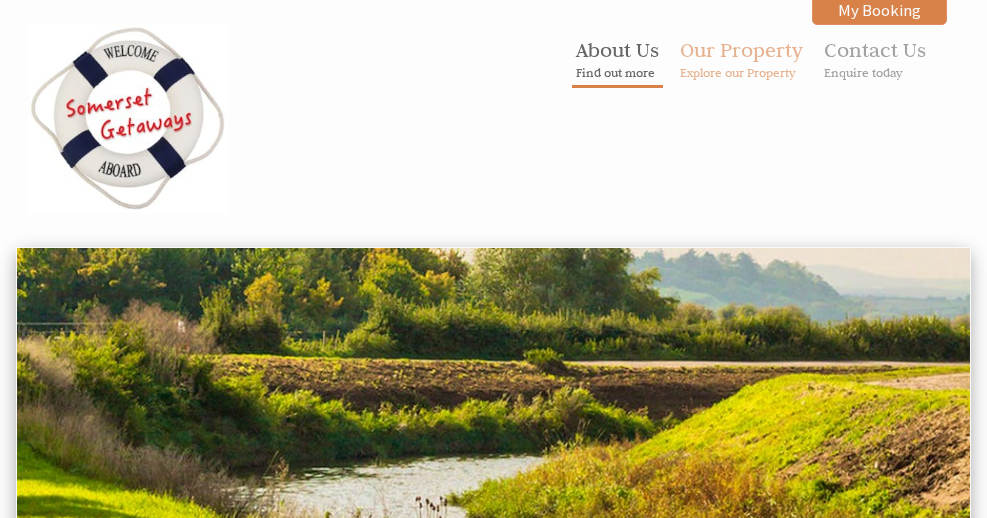 click on "About Us  Find out more" at bounding box center (617, 58) 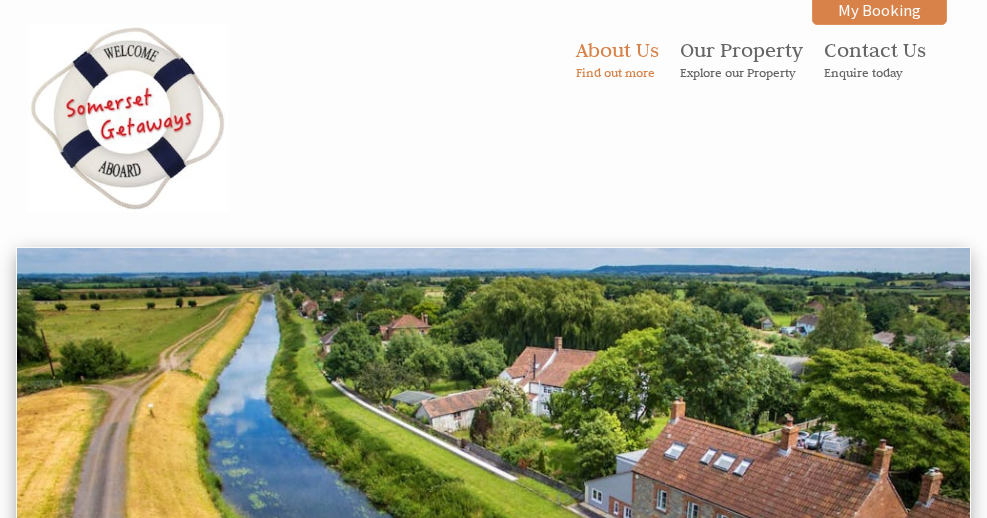 scroll, scrollTop: 0, scrollLeft: 0, axis: both 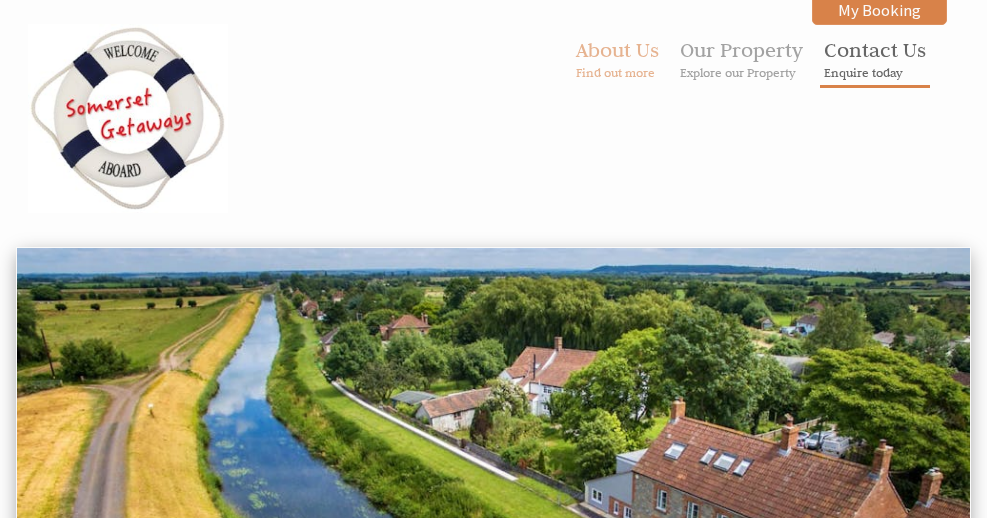 click on "Contact Us  Enquire today" at bounding box center (875, 58) 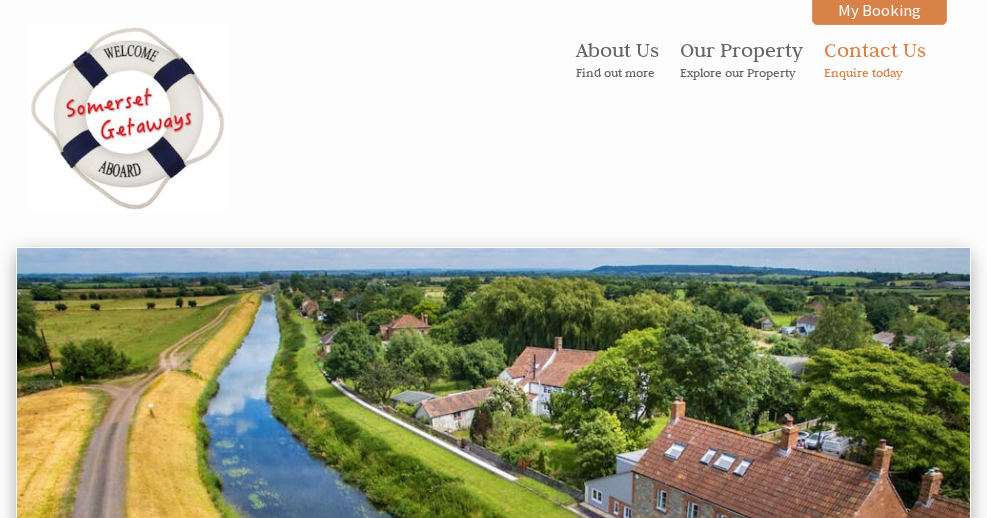 scroll, scrollTop: 0, scrollLeft: 0, axis: both 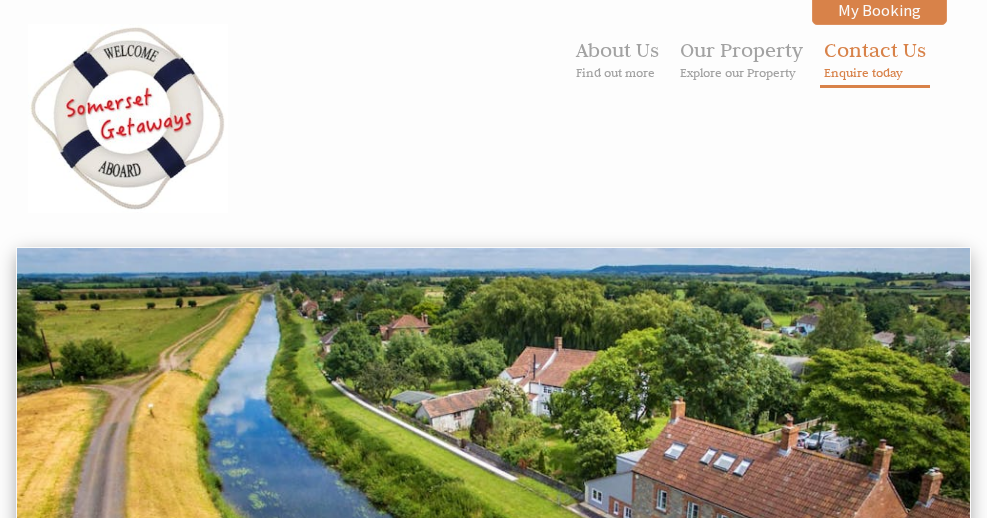 click on "Contact Us  Enquire today" at bounding box center [875, 58] 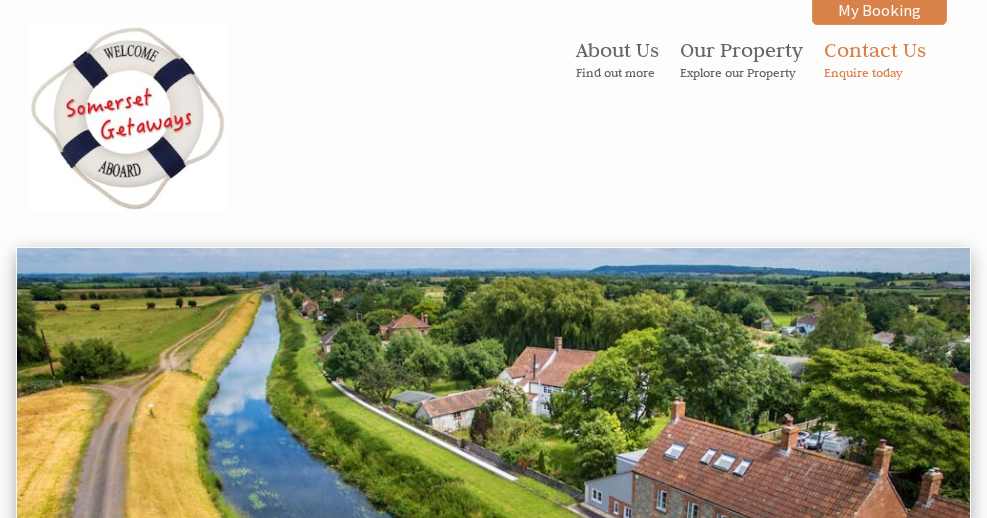 scroll, scrollTop: 0, scrollLeft: 0, axis: both 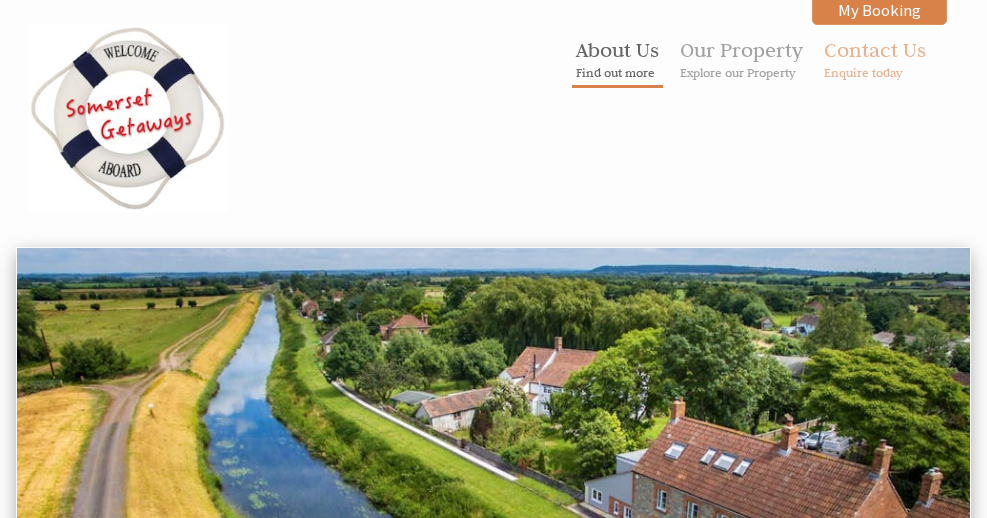 click on "About Us  Find out more" at bounding box center (617, 58) 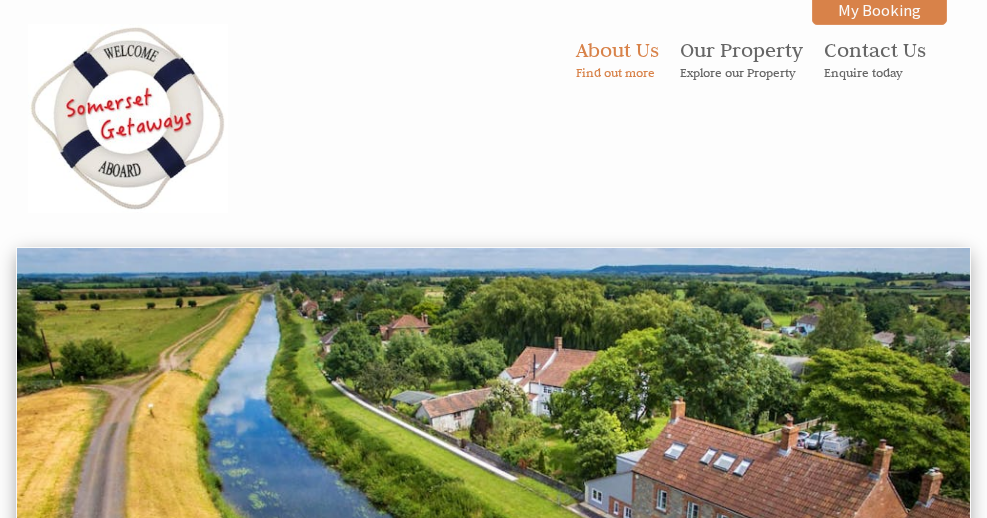 scroll, scrollTop: 0, scrollLeft: 0, axis: both 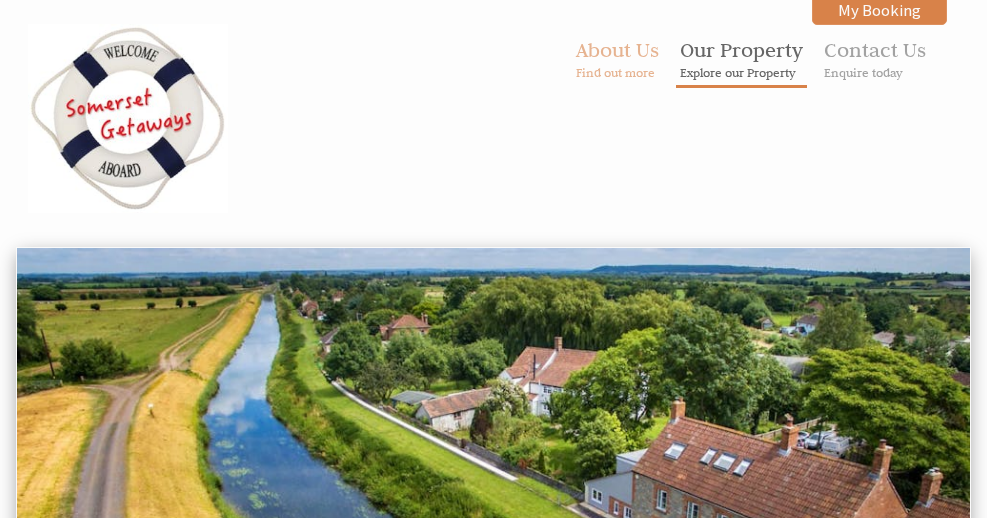 click on "Explore our Property" at bounding box center [741, 72] 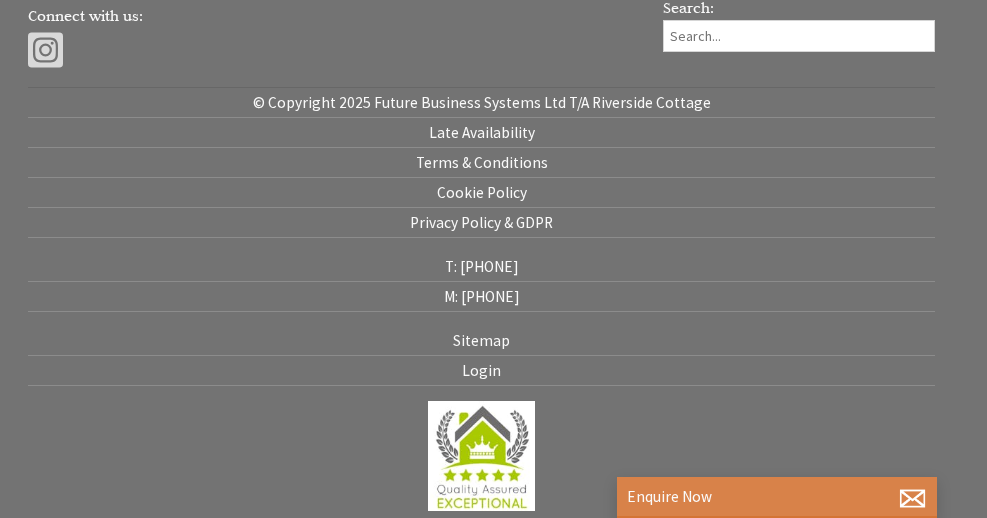 scroll, scrollTop: 1670, scrollLeft: 0, axis: vertical 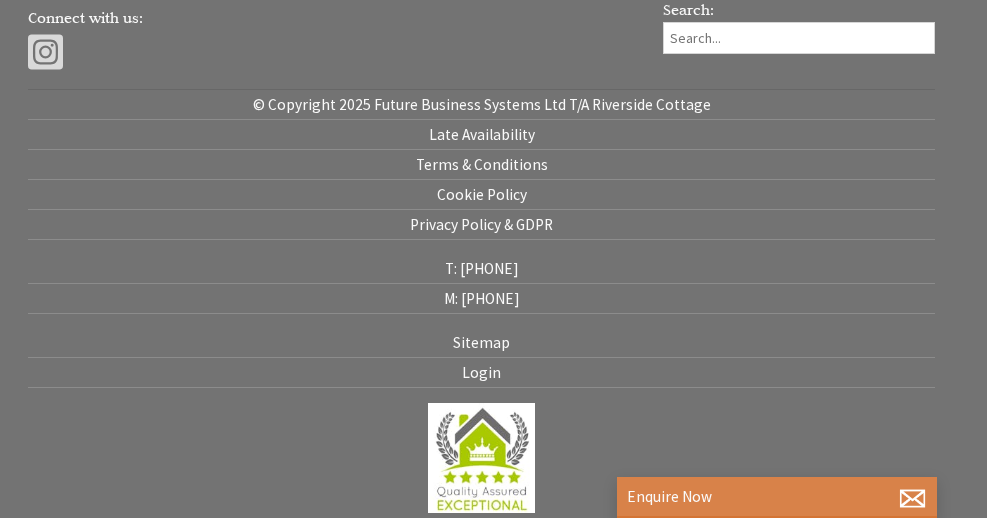 click at bounding box center (45, 52) 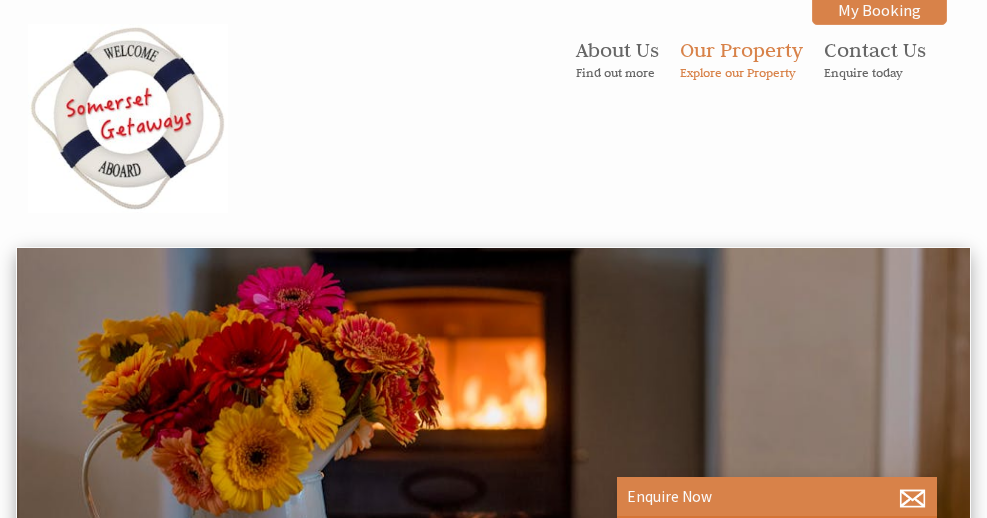 scroll, scrollTop: 0, scrollLeft: 0, axis: both 